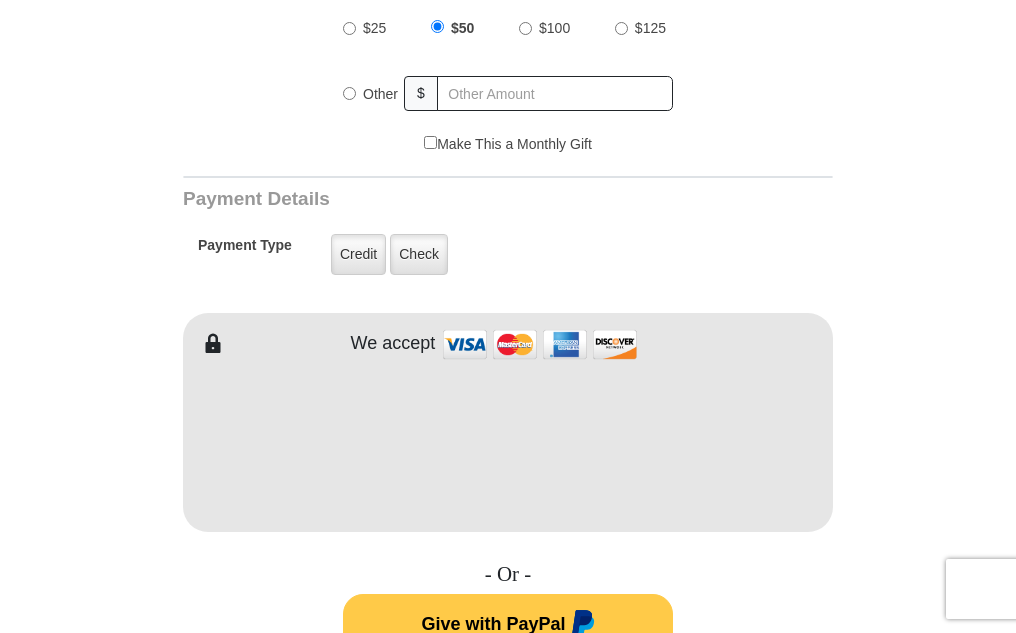 scroll, scrollTop: 0, scrollLeft: 0, axis: both 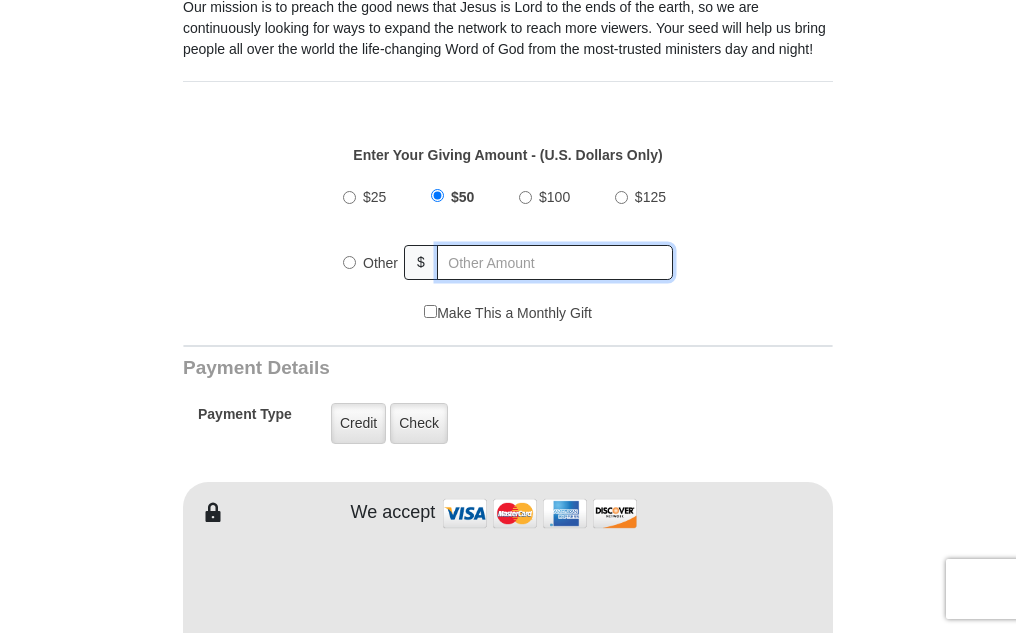 radio on "true" 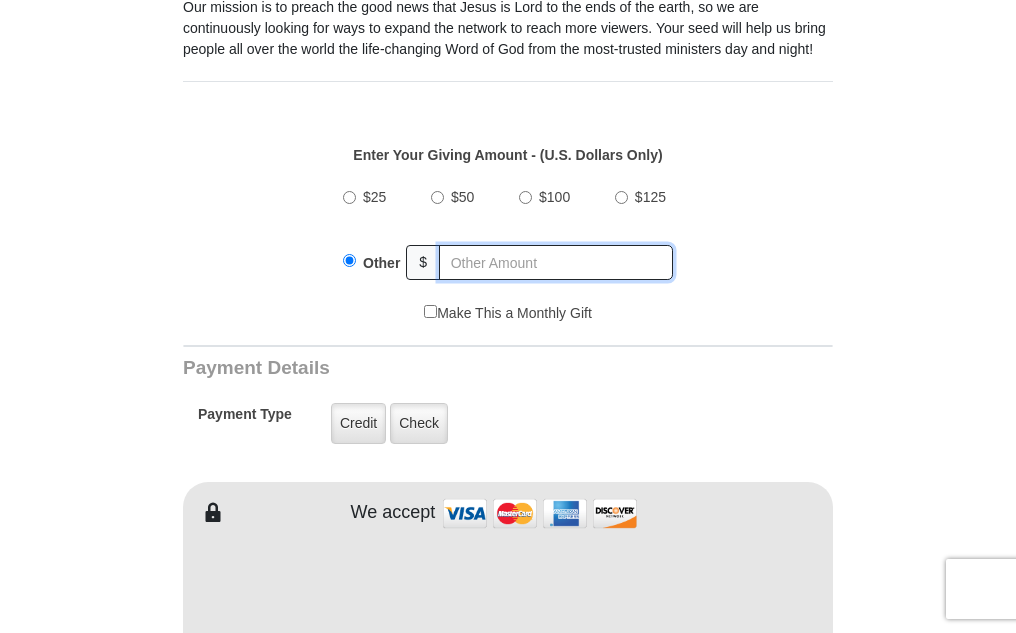 click at bounding box center [556, 262] 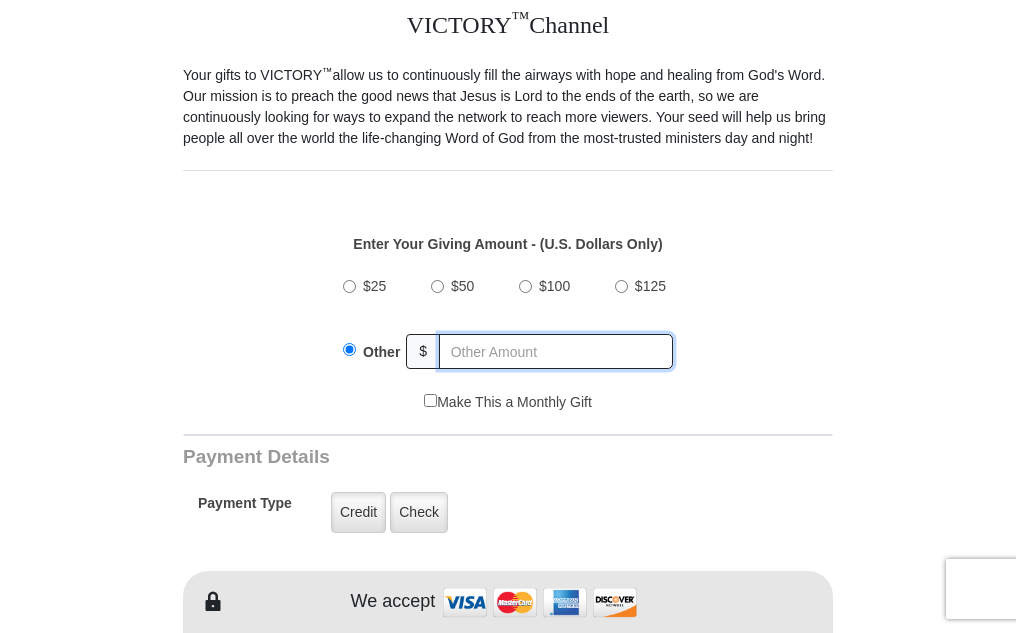 scroll, scrollTop: 689, scrollLeft: 0, axis: vertical 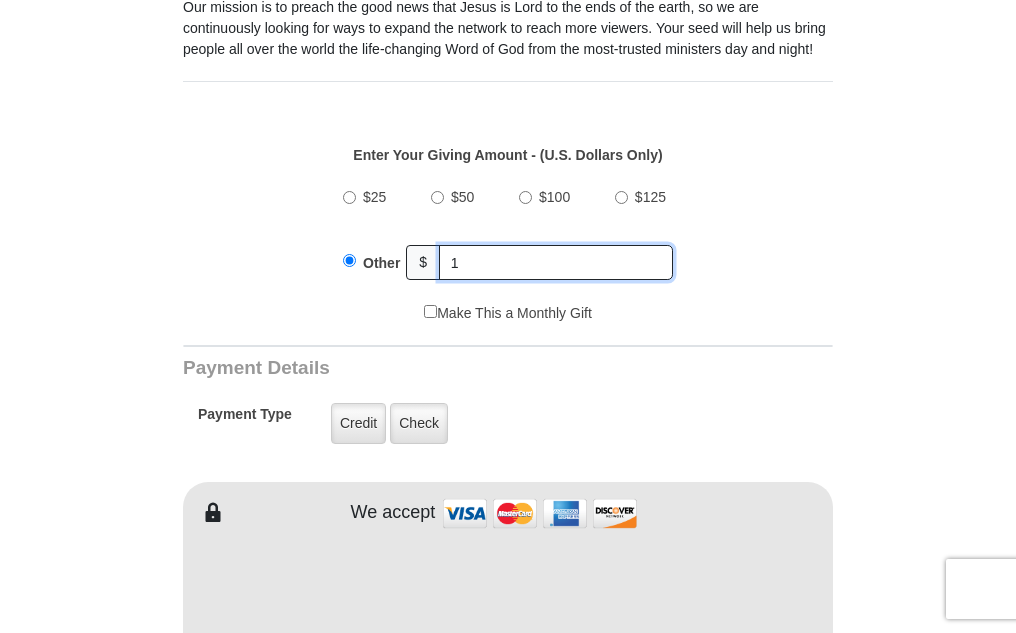 type on "1" 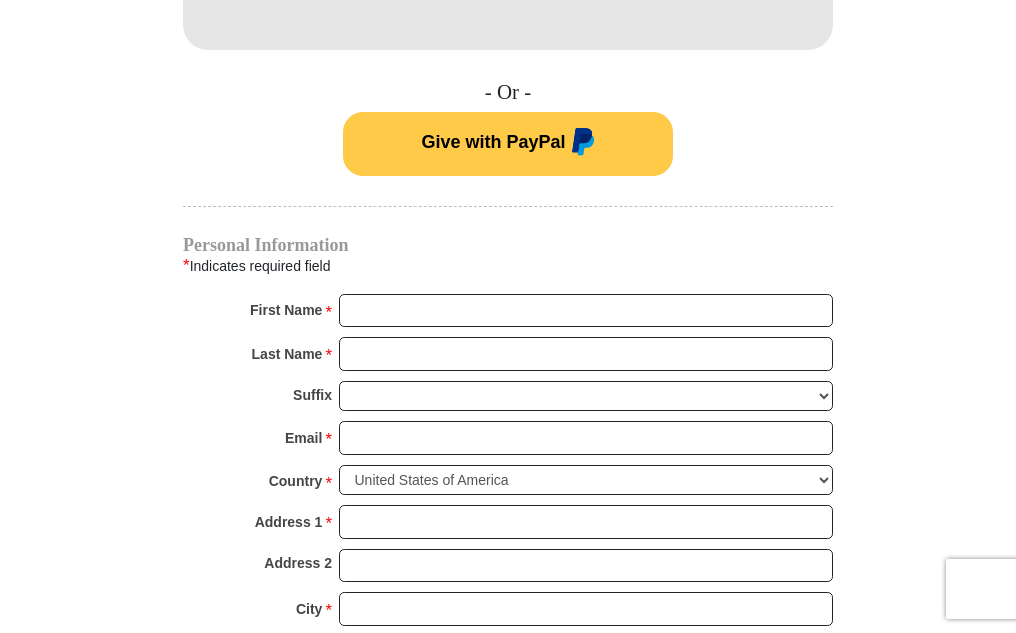 scroll, scrollTop: 1389, scrollLeft: 0, axis: vertical 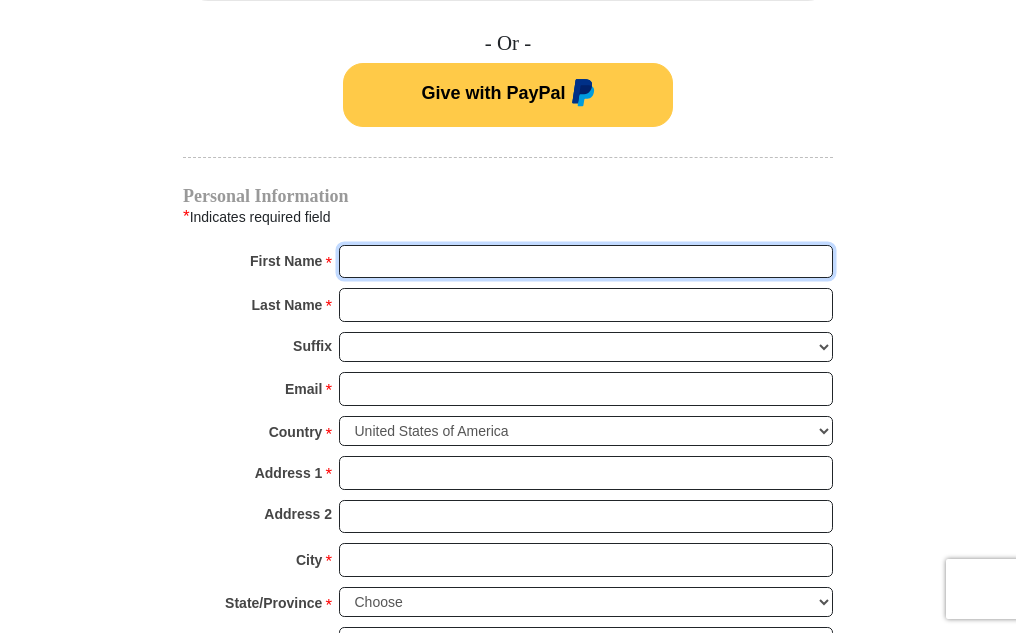 click on "First Name
*" at bounding box center (586, 262) 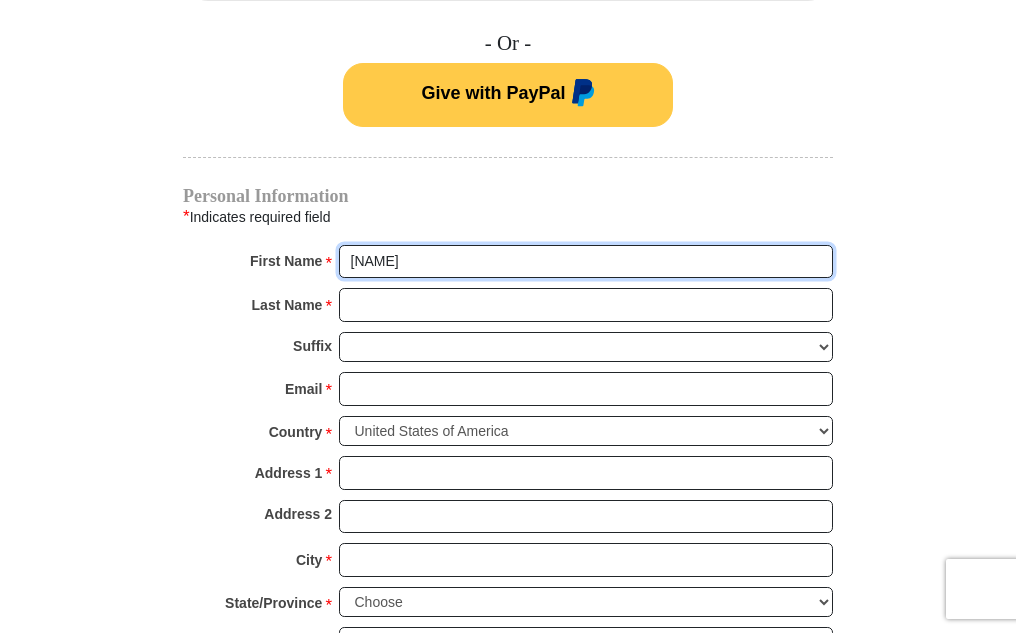 type on "[FIRST]" 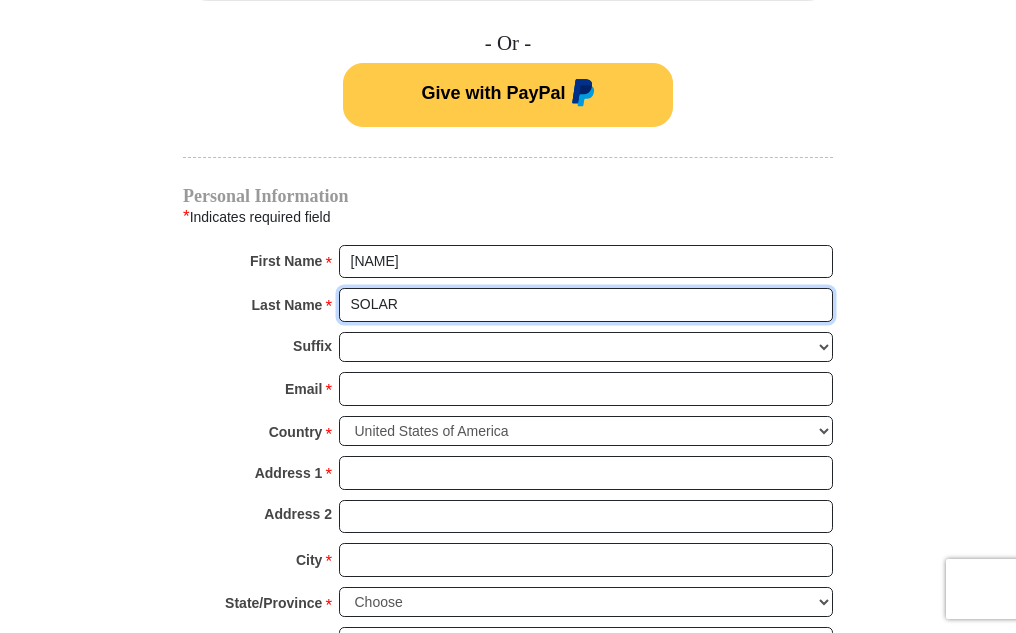 type on "SOLAR" 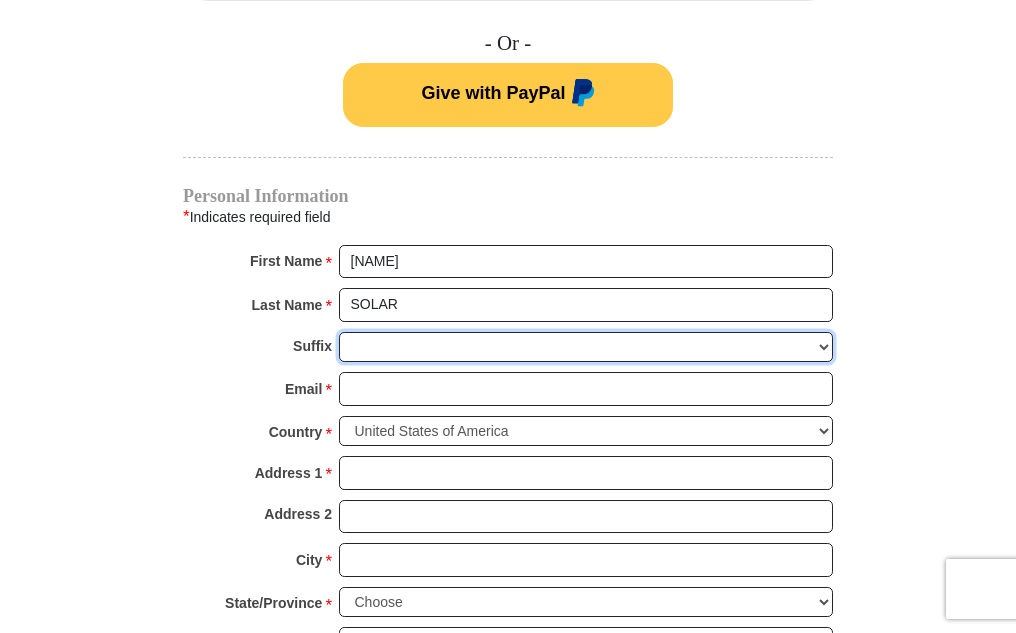 select on "Jr" 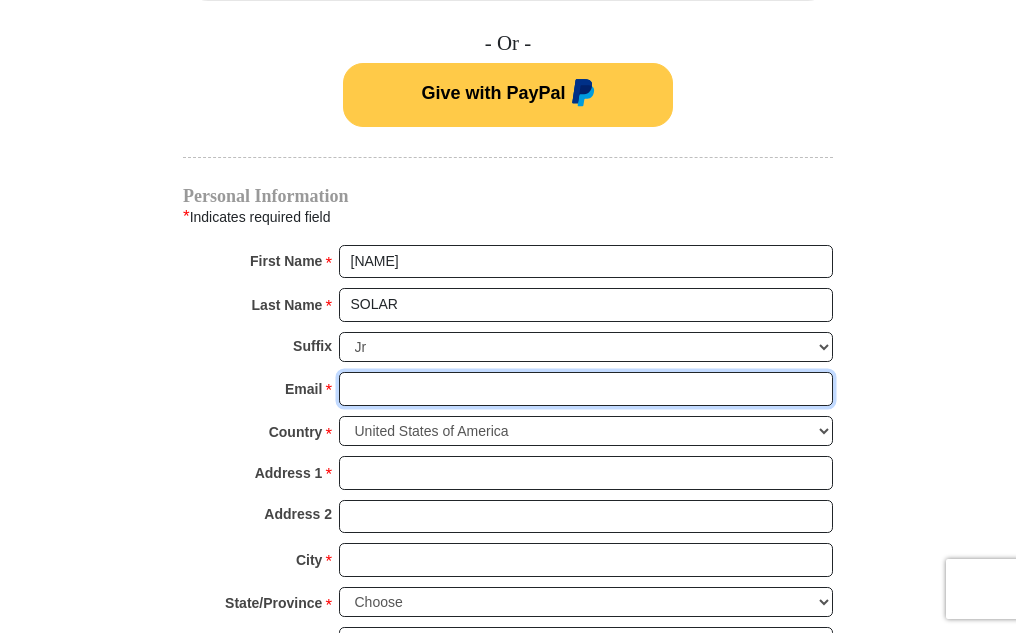 paste on "solej96863@misehub.com" 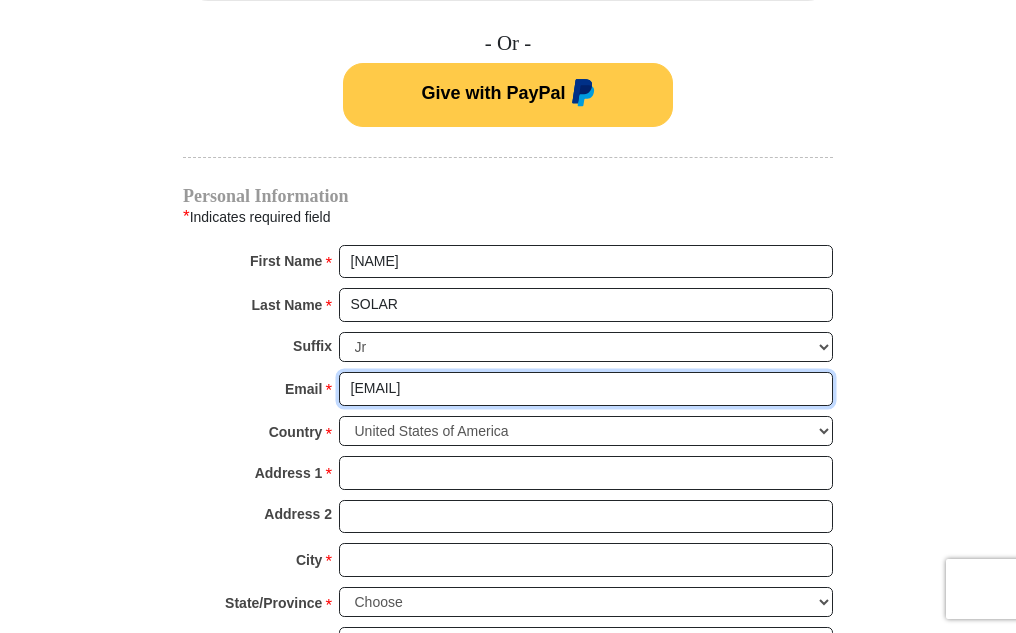 type on "solej96863@misehub.com" 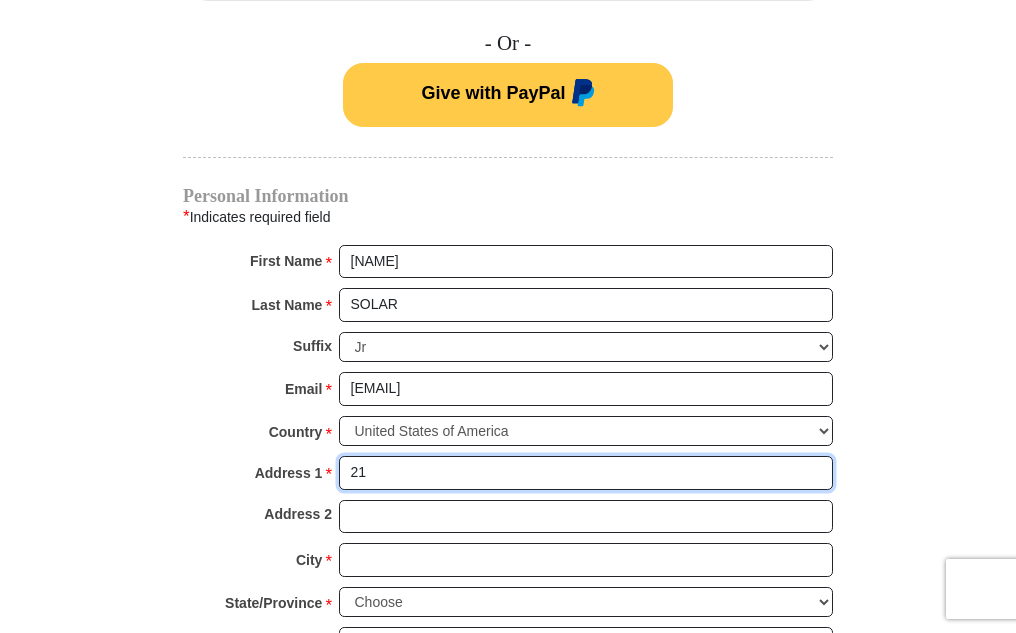 click on "21" at bounding box center (586, 473) 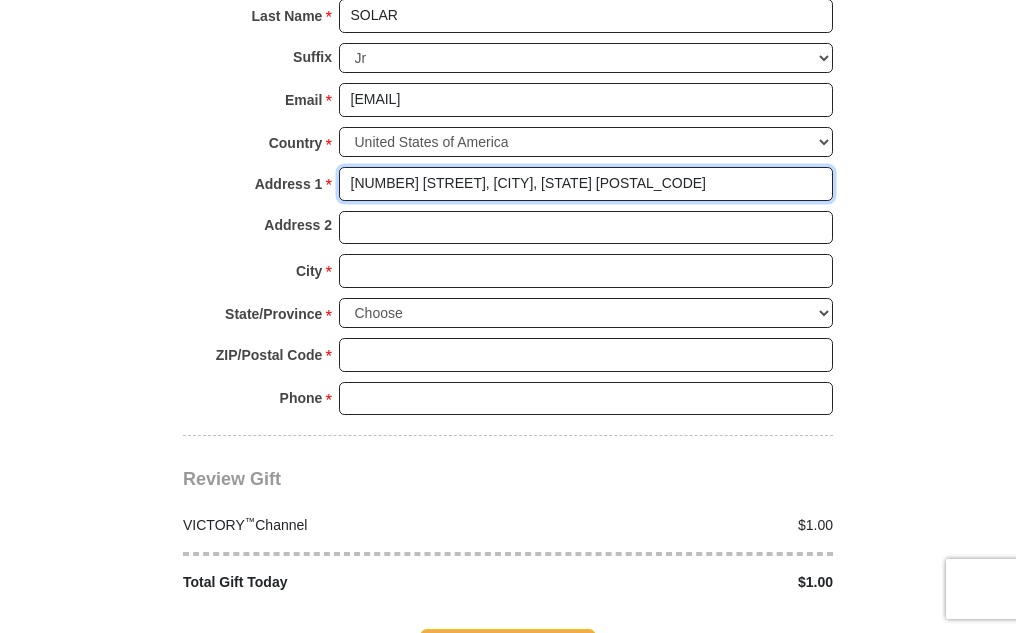 scroll, scrollTop: 1689, scrollLeft: 0, axis: vertical 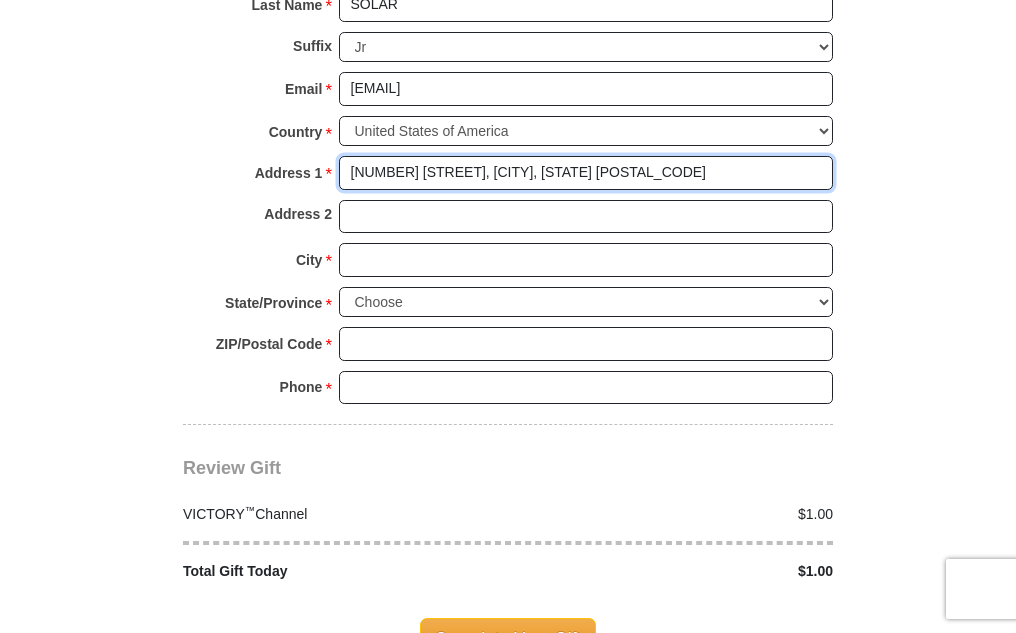 click on "4310 W Jefferson Blvd, Los Angeles, CA 90016" at bounding box center [586, 173] 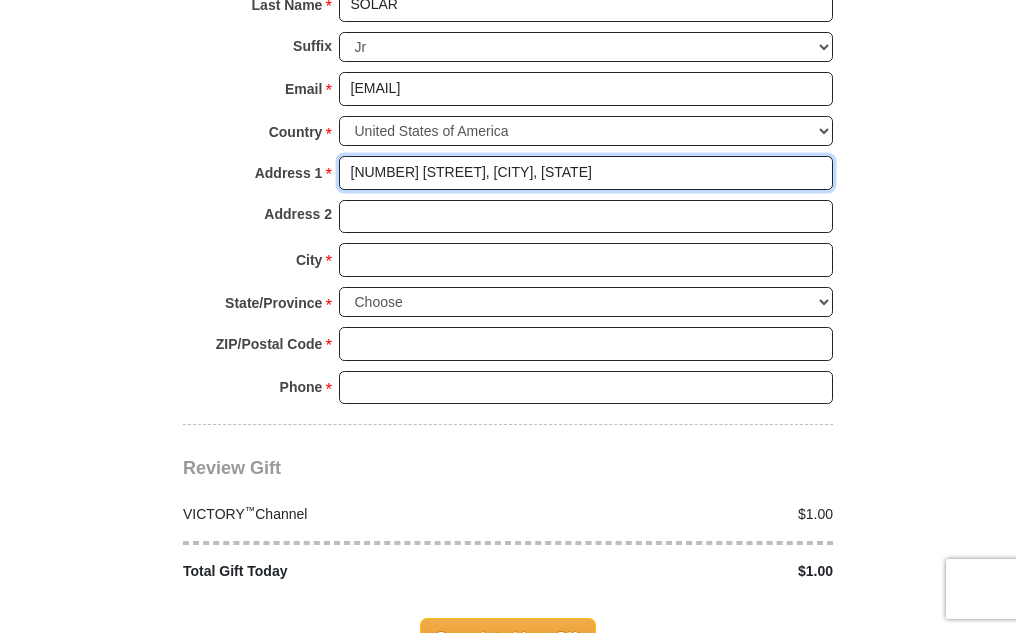 type on "4310 W Jefferson Blvd, Los Angeles, CA" 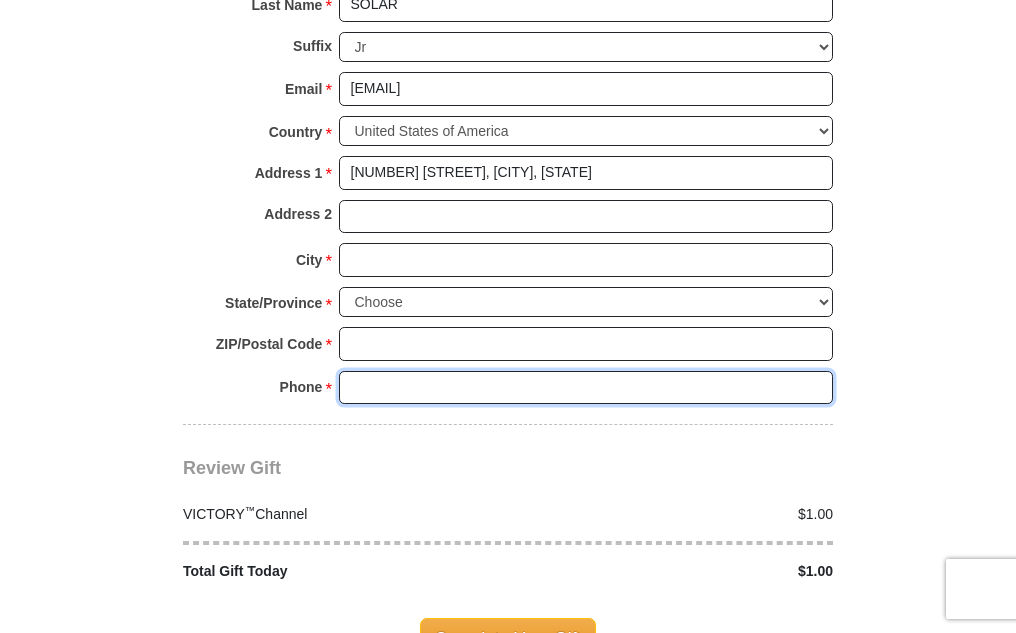 click on "Phone
*
*" at bounding box center (586, 388) 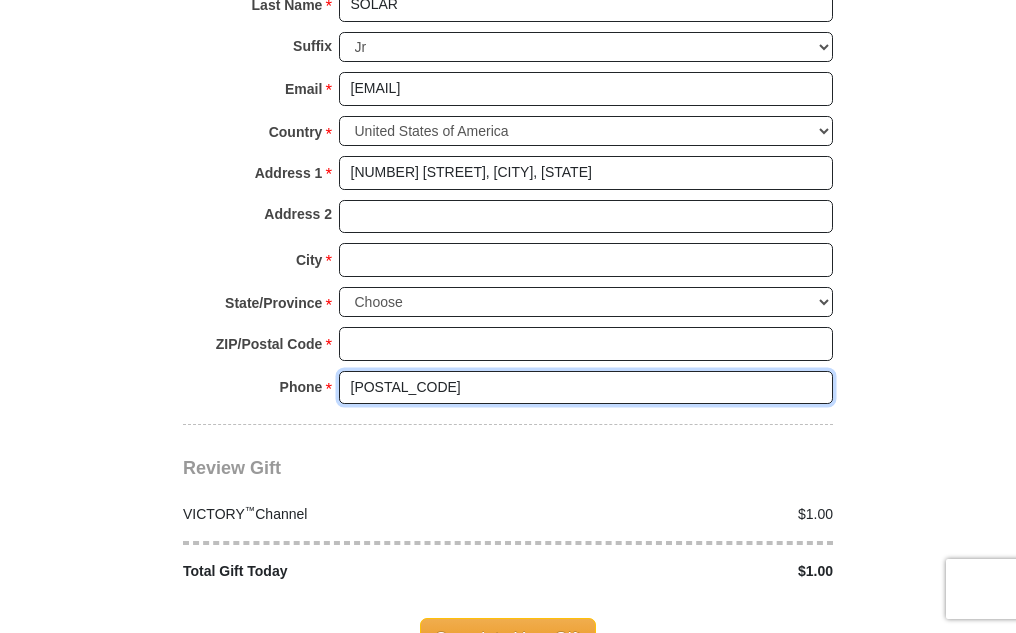type on "[POSTAL_CODE]" 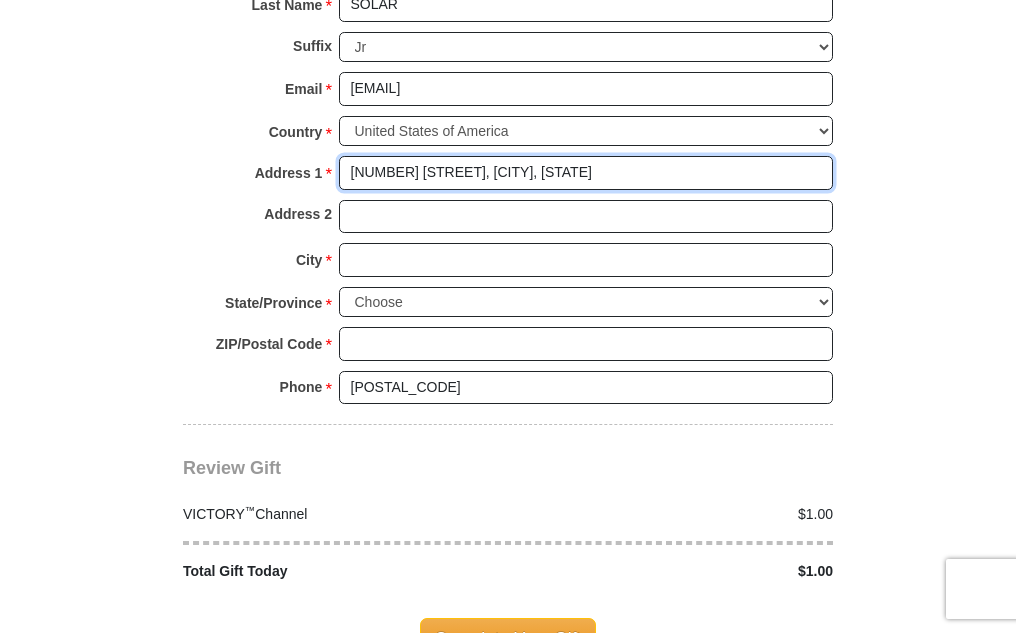 drag, startPoint x: 577, startPoint y: 172, endPoint x: 498, endPoint y: 175, distance: 79.05694 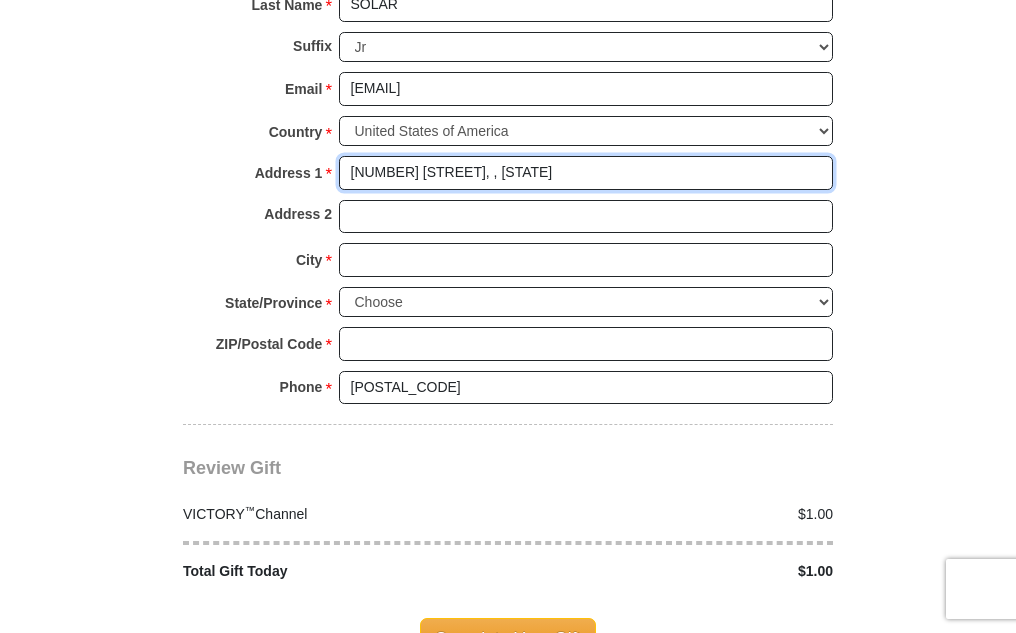 type on "4310 W Jefferson Blvd, , CA" 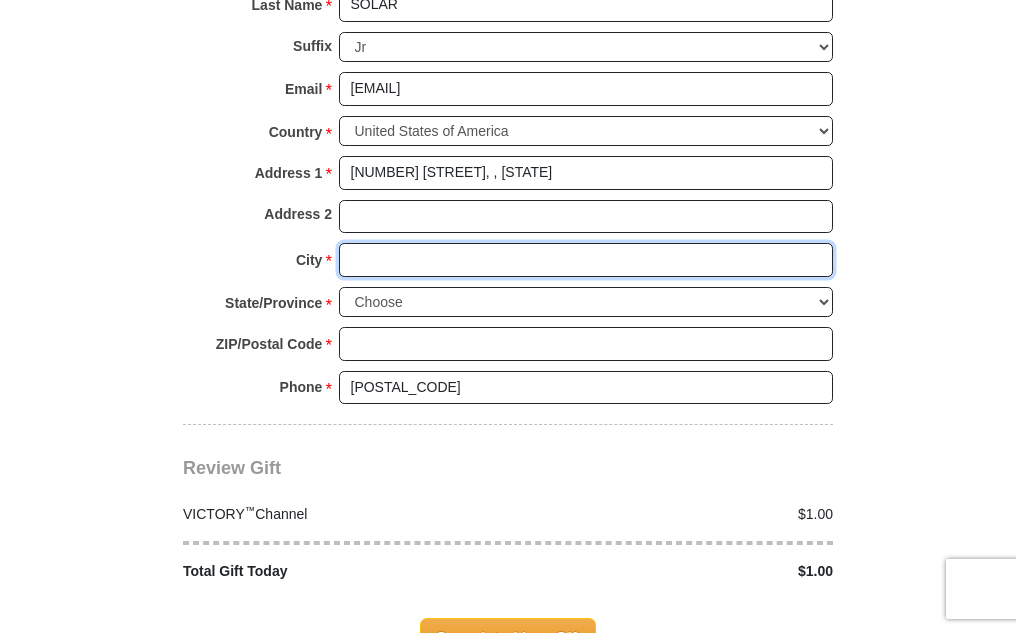 click on "City
*" at bounding box center (586, 260) 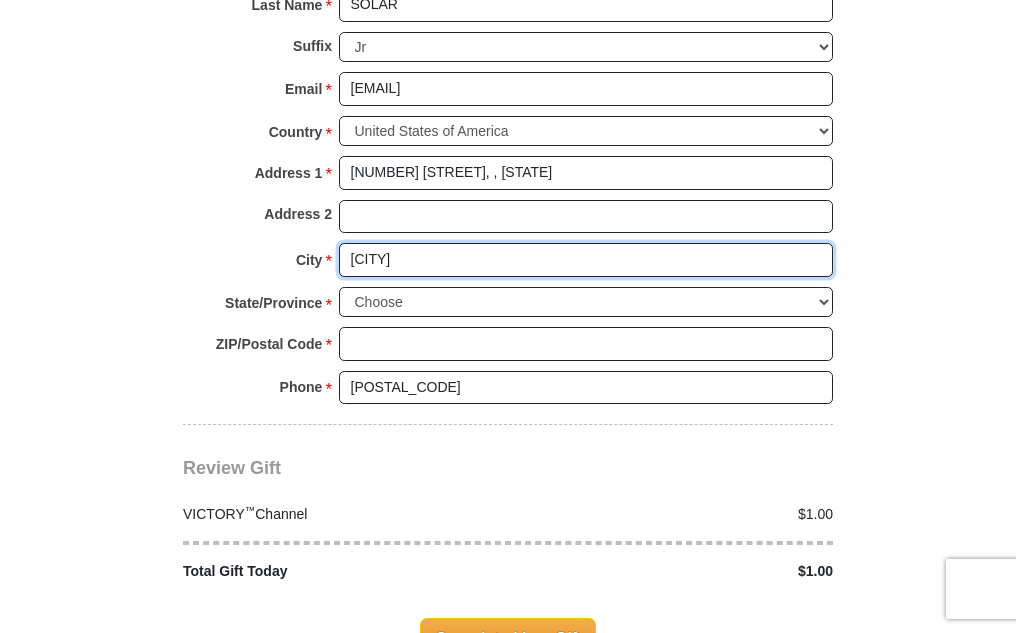 type on "[CITY]" 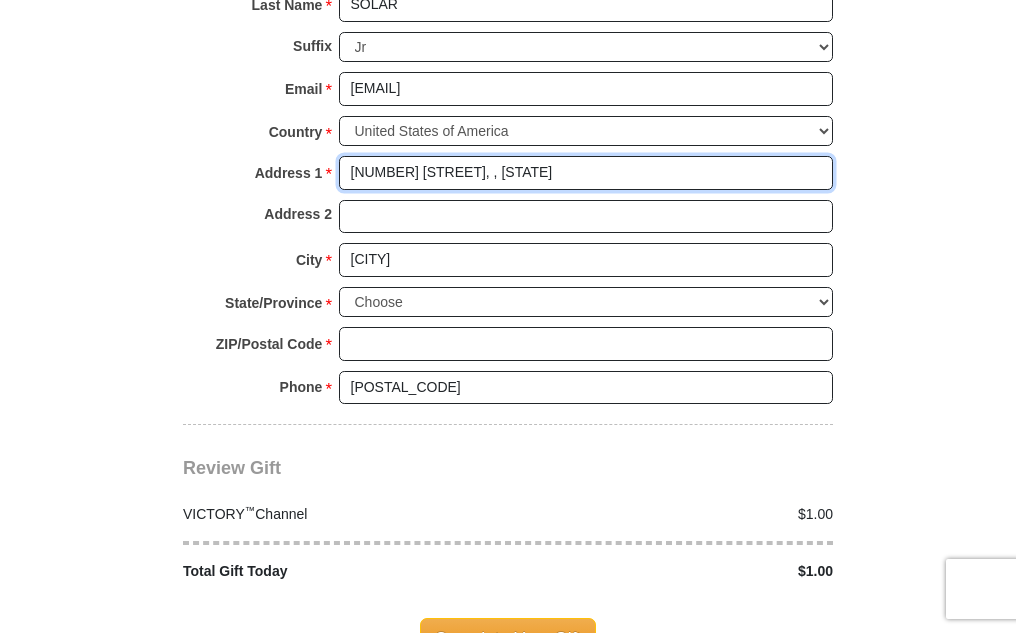 drag, startPoint x: 490, startPoint y: 172, endPoint x: 597, endPoint y: 168, distance: 107.07474 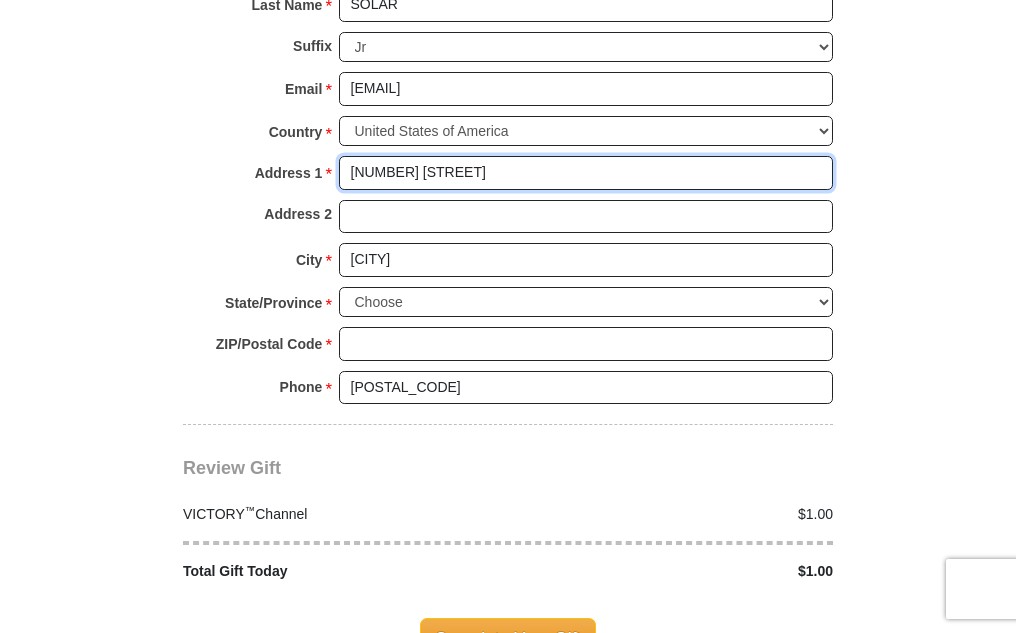 type on "[NUMBER] [STREET]" 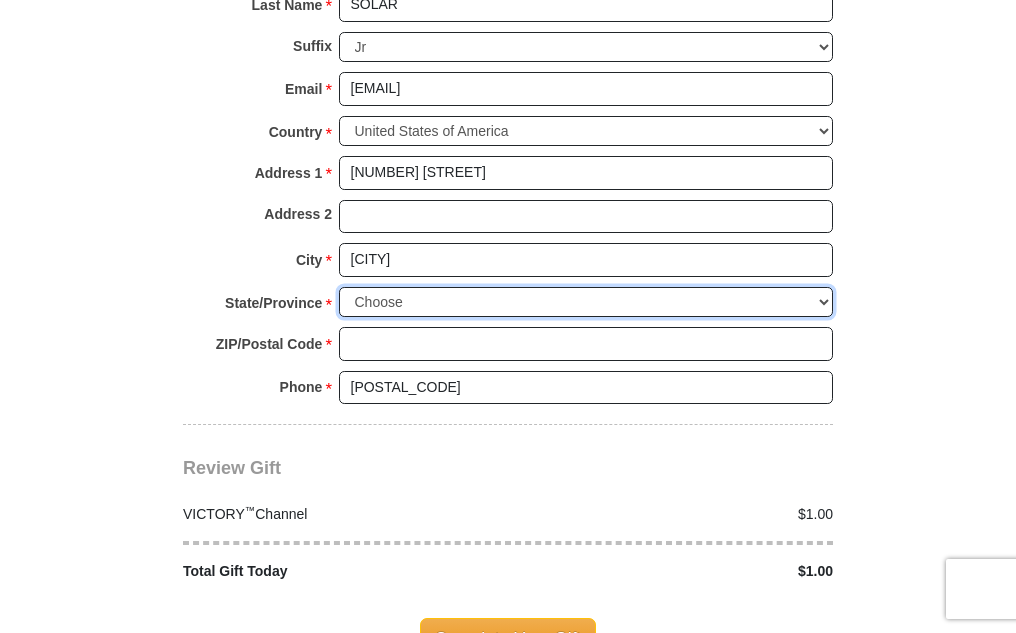 click on "Choose Alabama Alaska American Samoa Arizona Arkansas Armed Forces Americas Armed Forces Europe Armed Forces Pacific California Colorado Connecticut Delaware District of Columbia Federated States of Micronesia Florida Georgia Guam Hawaii Idaho Illinois Indiana Iowa Kansas Kentucky Louisiana Maine Marshall Islands Maryland Massachusetts Michigan Minnesota Mississippi Missouri Montana Nebraska Nevada New Hampshire New Jersey New Mexico New York North Carolina North Dakota Northern Mariana Islands Ohio Oklahoma Oregon Palau Pennsylvania Puerto Rico Rhode Island South Carolina South Dakota Tennessee Texas Utah Vermont Virgin Islands Virginia Washington West Virginia Wisconsin Wyoming" at bounding box center [586, 302] 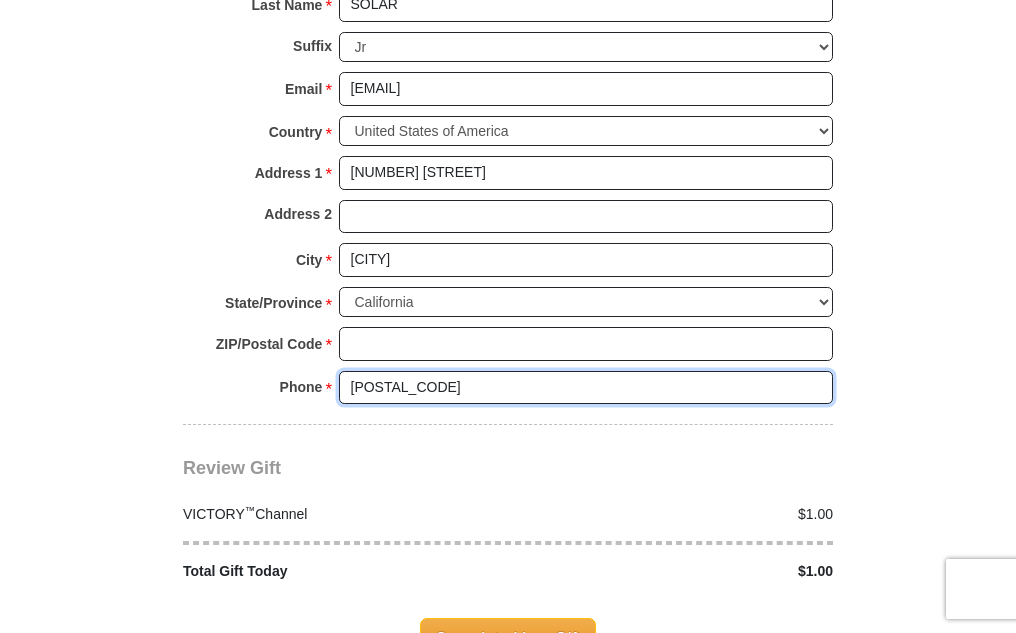 click on "[POSTAL_CODE]" at bounding box center [586, 388] 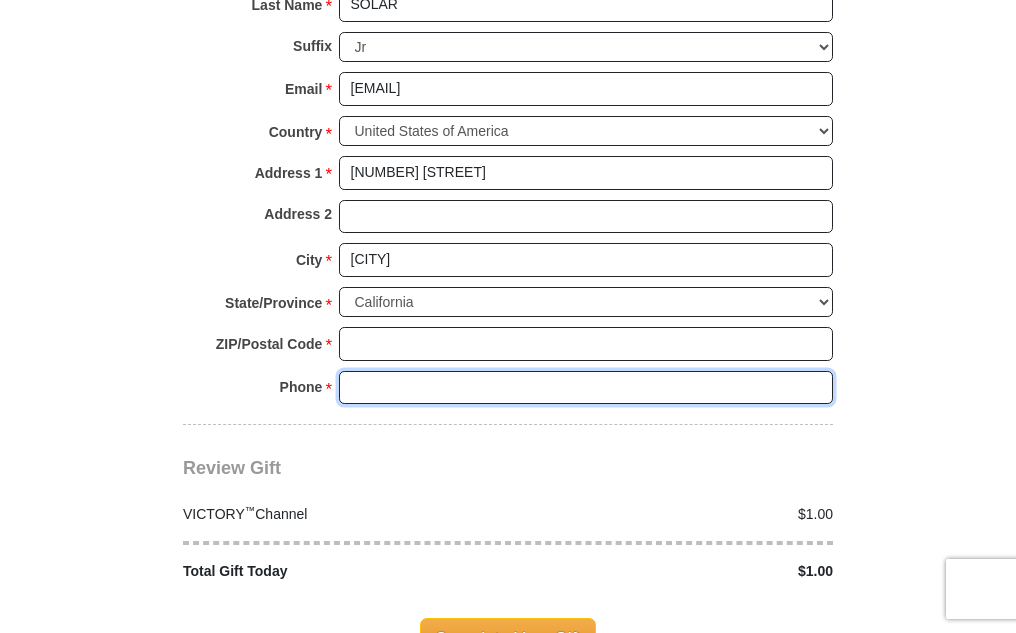 type 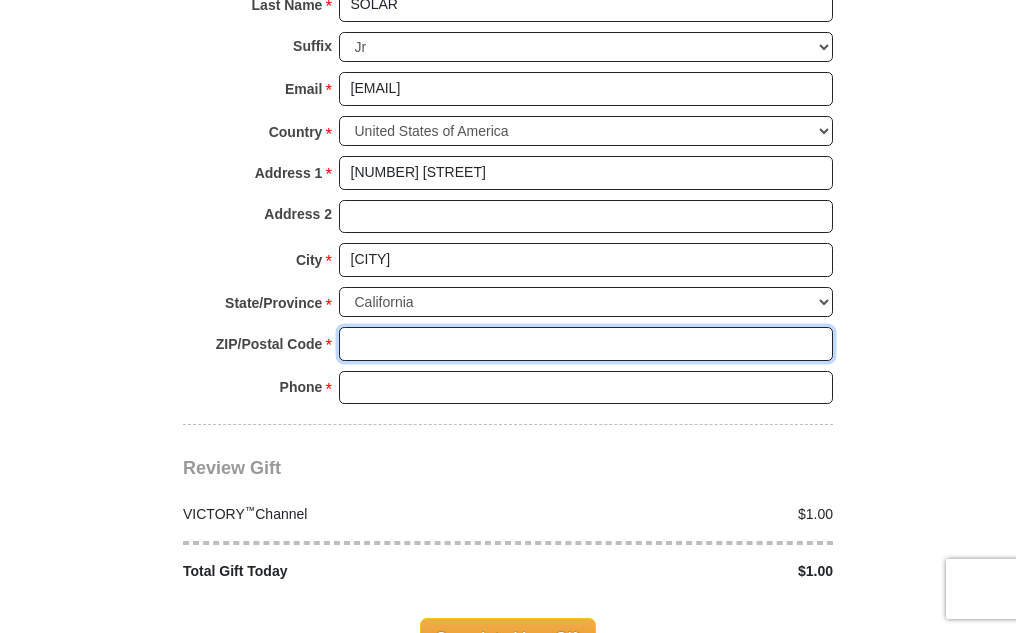 click on "ZIP/Postal Code
*" at bounding box center [586, 344] 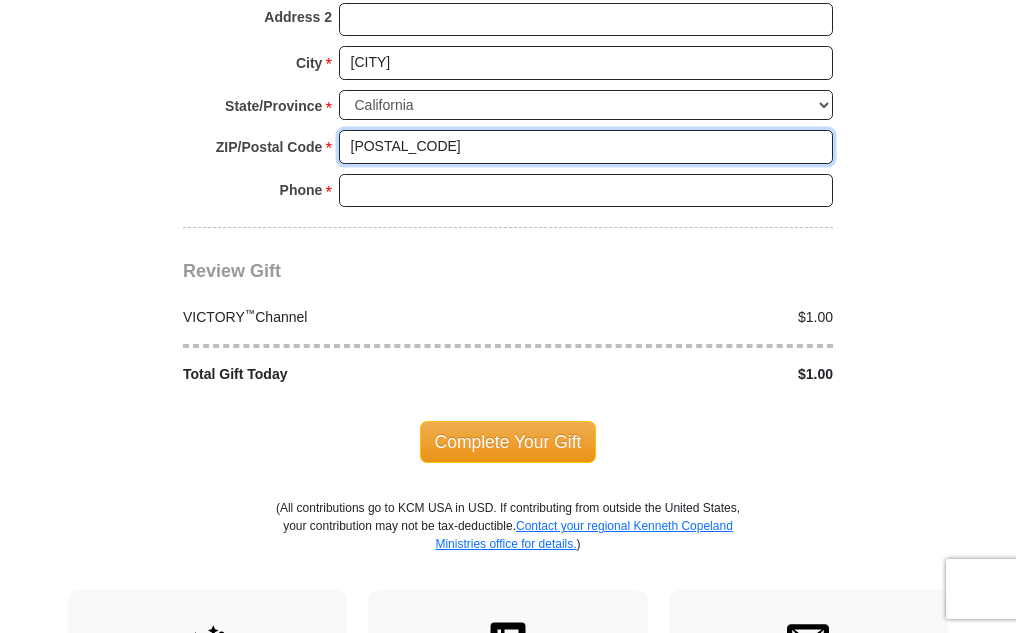 scroll, scrollTop: 1989, scrollLeft: 0, axis: vertical 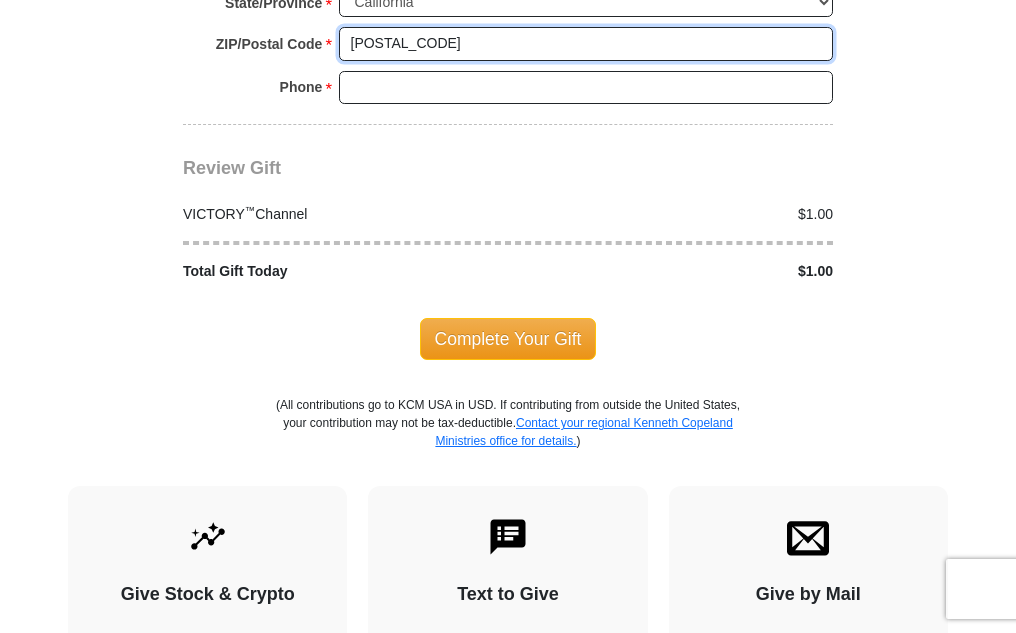 type on "[POSTAL_CODE]" 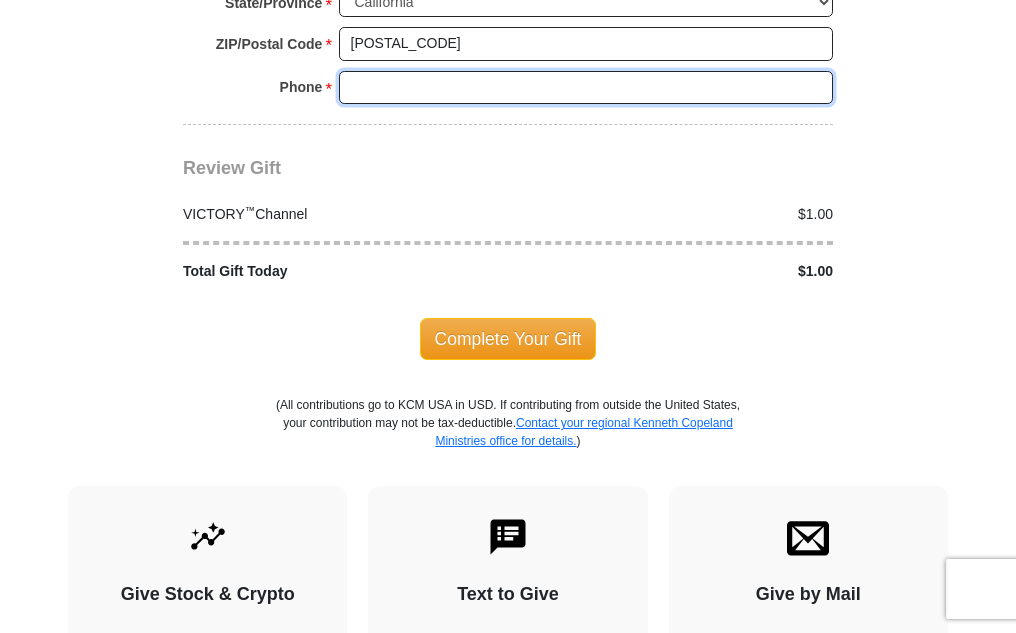 click on "Phone
*
*" at bounding box center [586, 88] 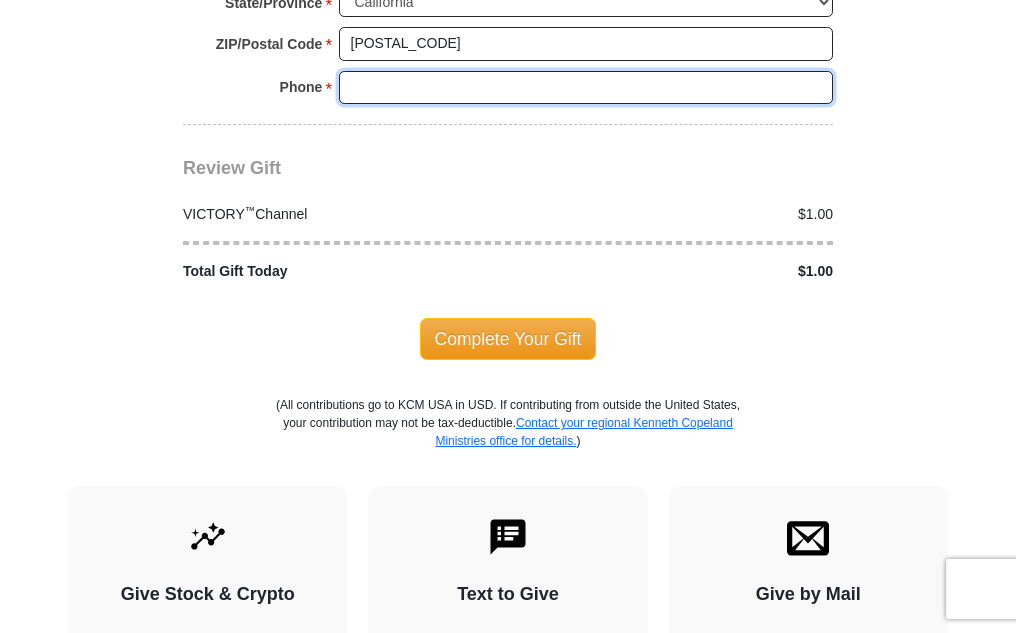 paste on "[PHONE]" 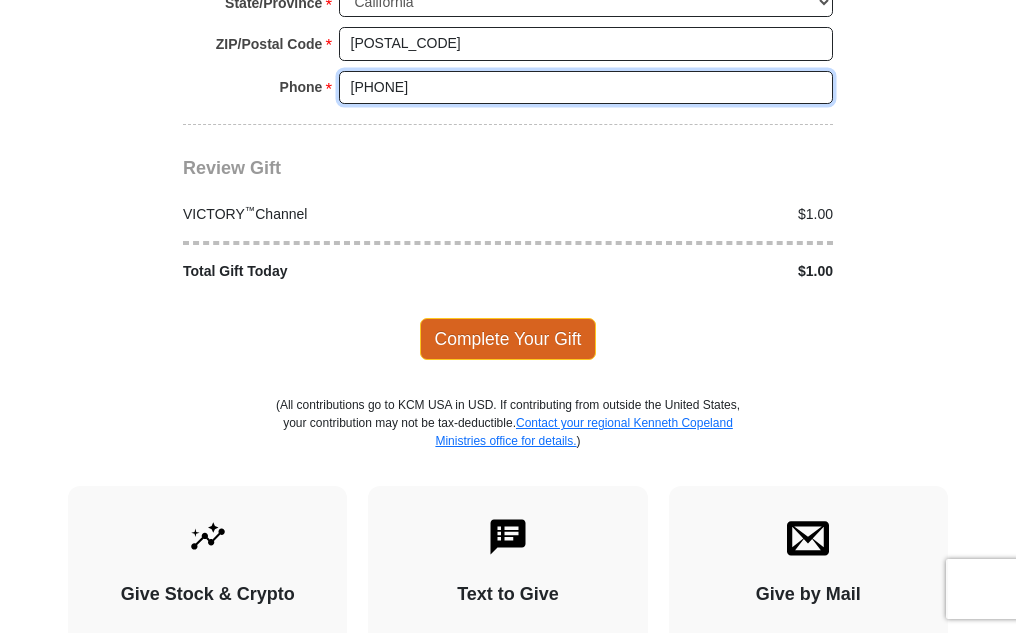 type on "[PHONE]" 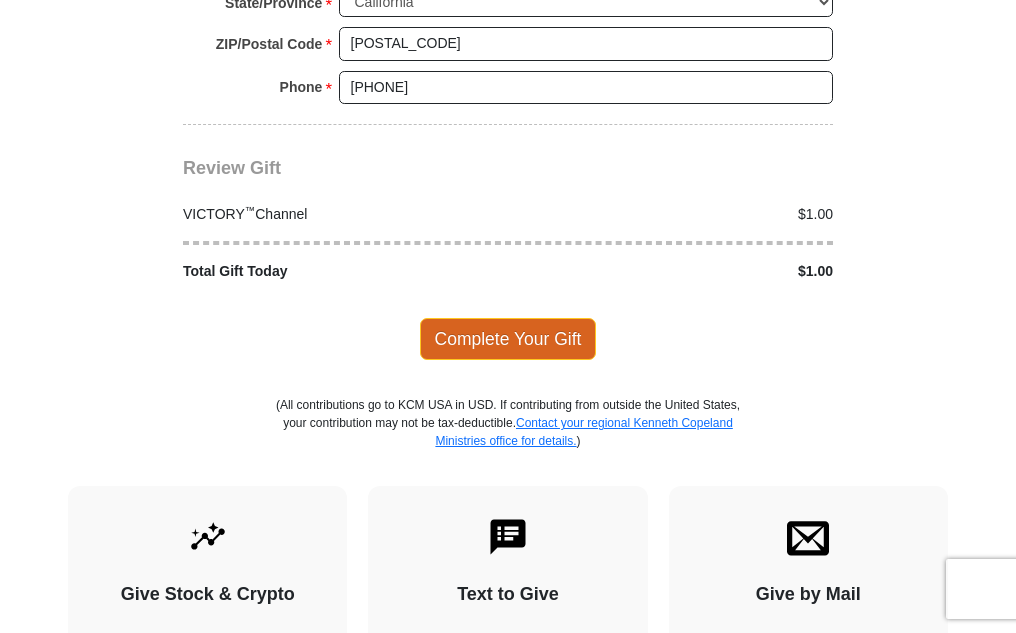 click on "Complete Your Gift" at bounding box center [508, 339] 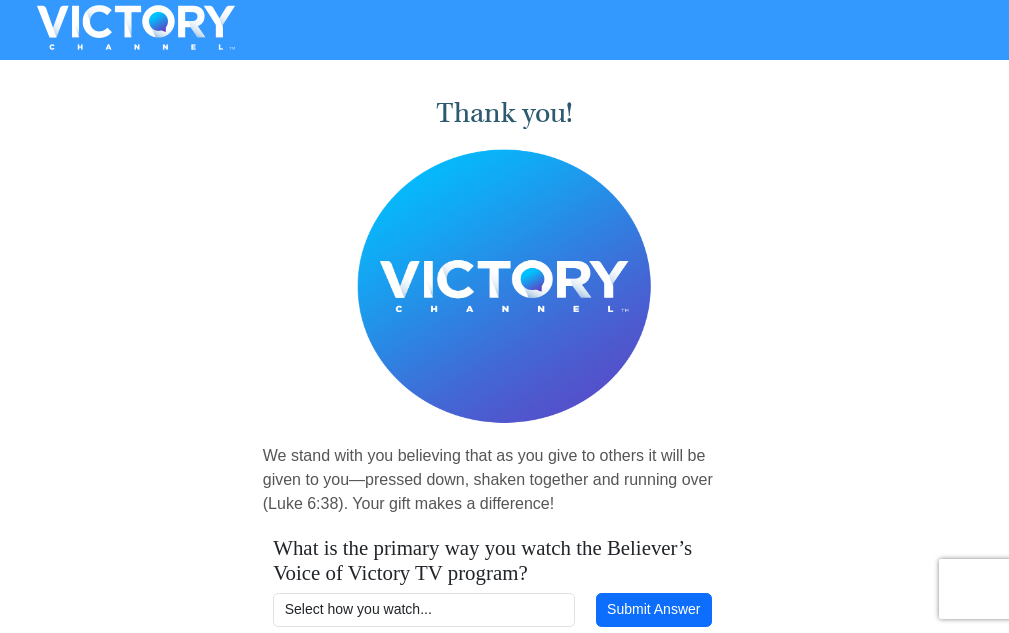scroll, scrollTop: 300, scrollLeft: 0, axis: vertical 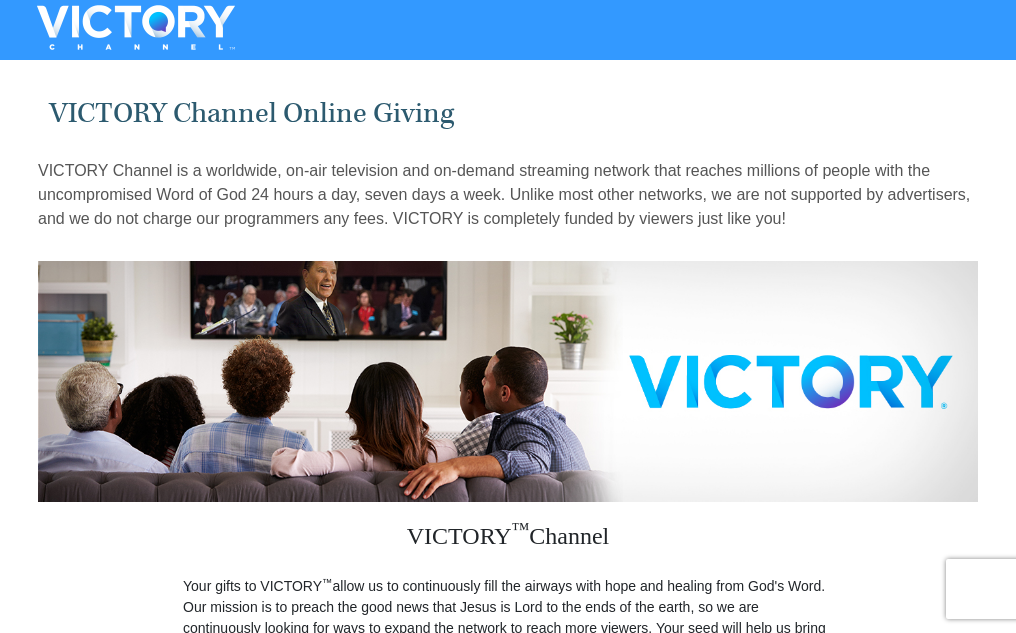 select on "Jr" 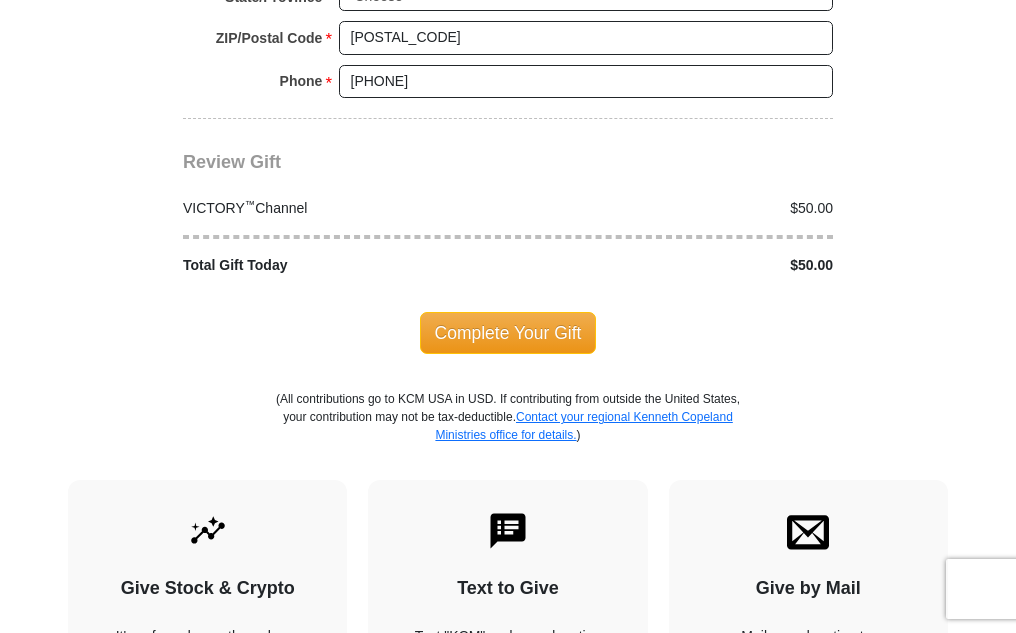scroll, scrollTop: 1638, scrollLeft: 0, axis: vertical 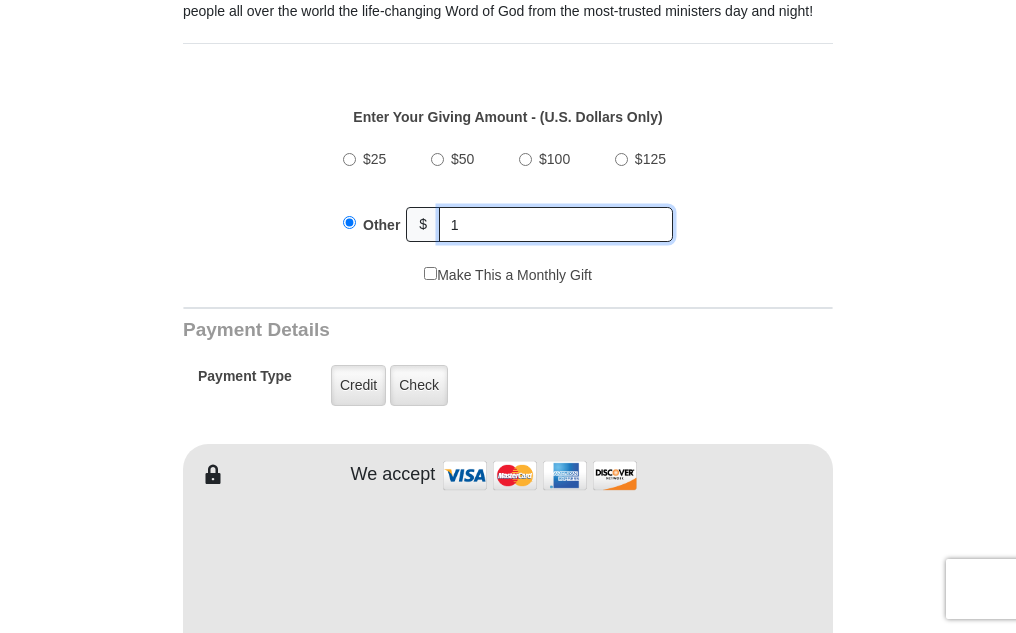 click on "1" at bounding box center [556, 224] 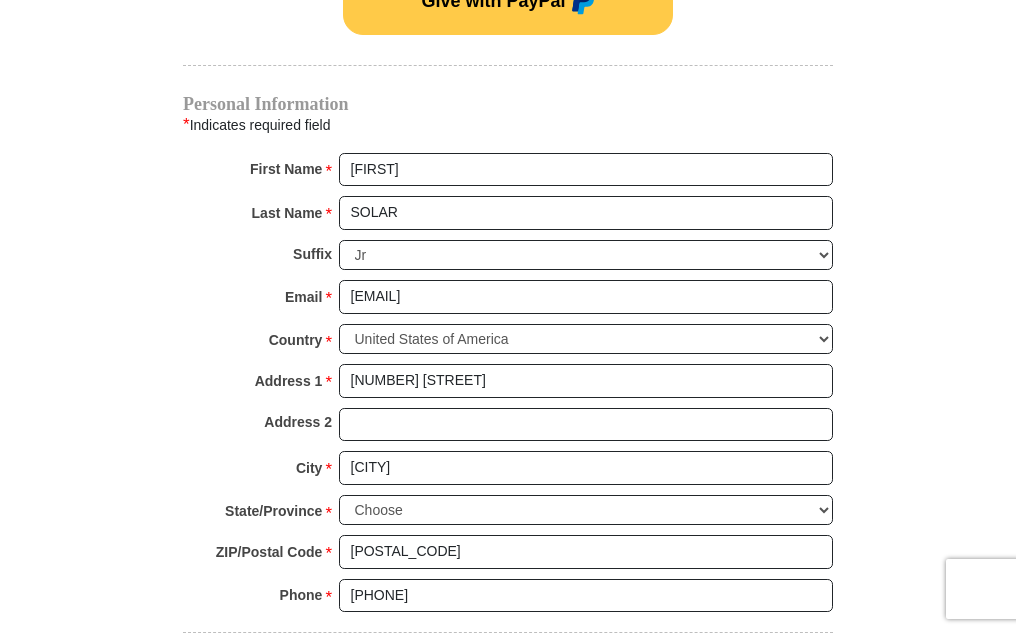 scroll, scrollTop: 1727, scrollLeft: 0, axis: vertical 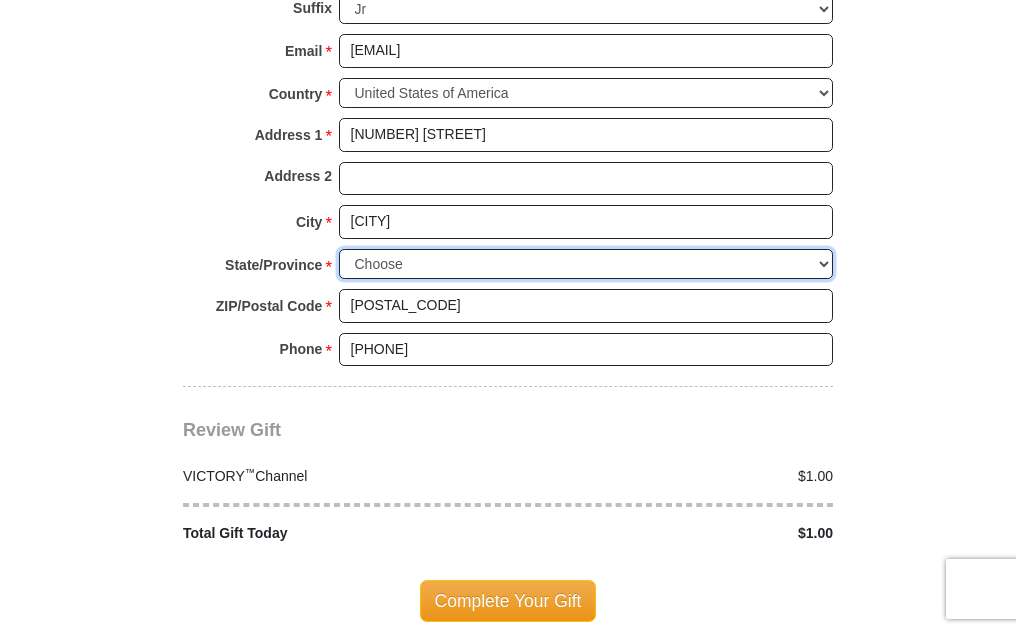 click on "Choose Alabama Alaska American Samoa Arizona Arkansas Armed Forces Americas Armed Forces Europe Armed Forces Pacific California Colorado Connecticut Delaware District of Columbia Federated States of Micronesia Florida Georgia Guam Hawaii Idaho Illinois Indiana Iowa Kansas Kentucky Louisiana Maine Marshall Islands Maryland Massachusetts Michigan Minnesota Mississippi Missouri Montana Nebraska Nevada New Hampshire New Jersey New Mexico New York North Carolina North Dakota Northern Mariana Islands Ohio Oklahoma Oregon Palau Pennsylvania Puerto Rico Rhode Island South Carolina South Dakota Tennessee Texas Utah Vermont Virgin Islands Virginia Washington West Virginia Wisconsin Wyoming" at bounding box center [586, 264] 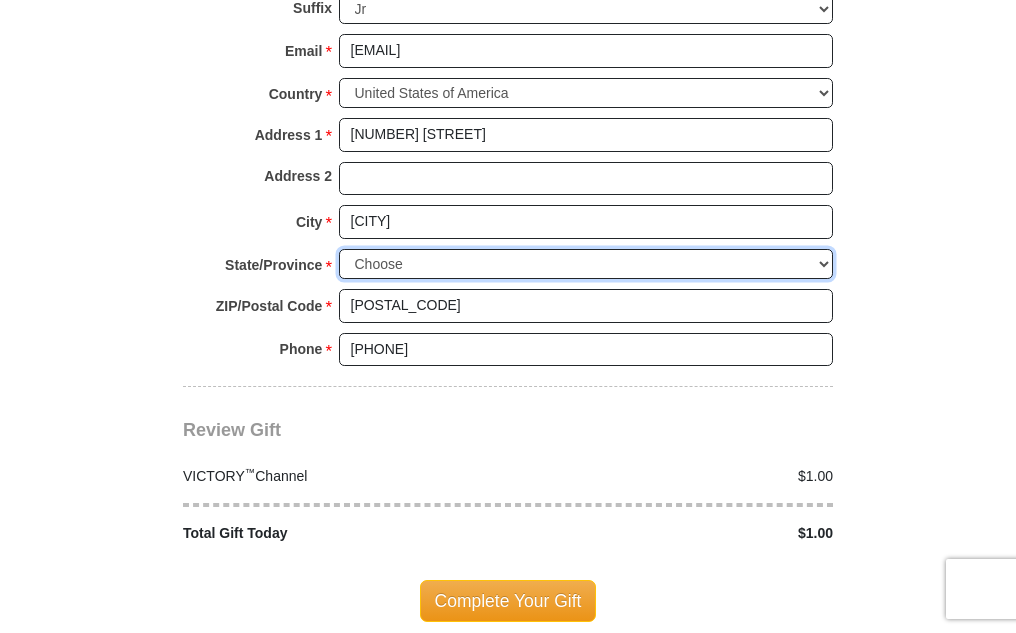 select on "CA" 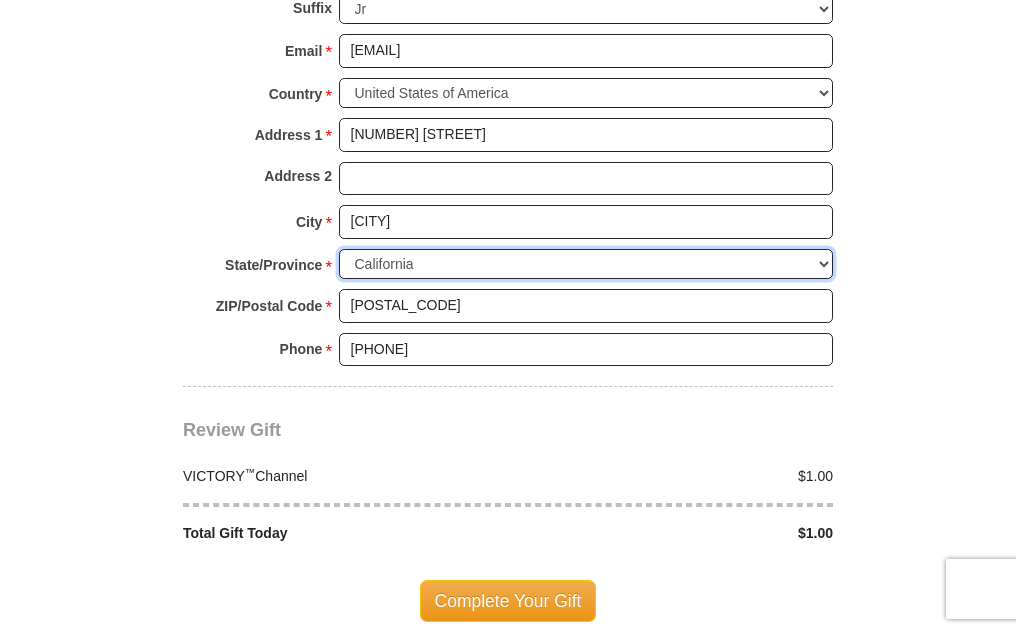 click on "Choose Alabama Alaska American Samoa Arizona Arkansas Armed Forces Americas Armed Forces Europe Armed Forces Pacific California Colorado Connecticut Delaware District of Columbia Federated States of Micronesia Florida Georgia Guam Hawaii Idaho Illinois Indiana Iowa Kansas Kentucky Louisiana Maine Marshall Islands Maryland Massachusetts Michigan Minnesota Mississippi Missouri Montana Nebraska Nevada New Hampshire New Jersey New Mexico New York North Carolina North Dakota Northern Mariana Islands Ohio Oklahoma Oregon Palau Pennsylvania Puerto Rico Rhode Island South Carolina South Dakota Tennessee Texas Utah Vermont Virgin Islands Virginia Washington West Virginia Wisconsin Wyoming" at bounding box center (586, 264) 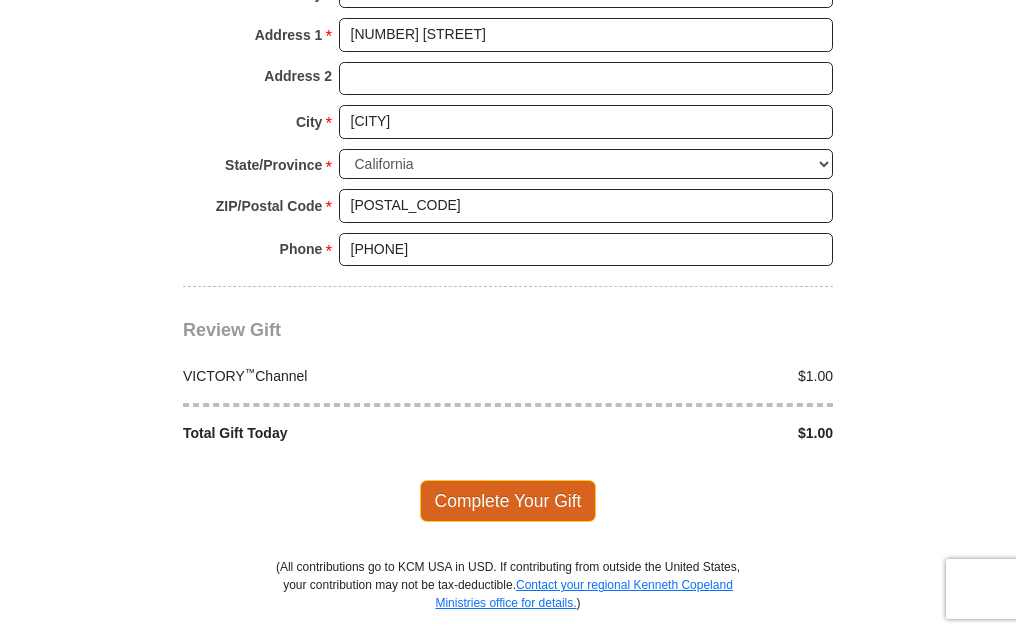 click on "Complete Your Gift" at bounding box center [508, 501] 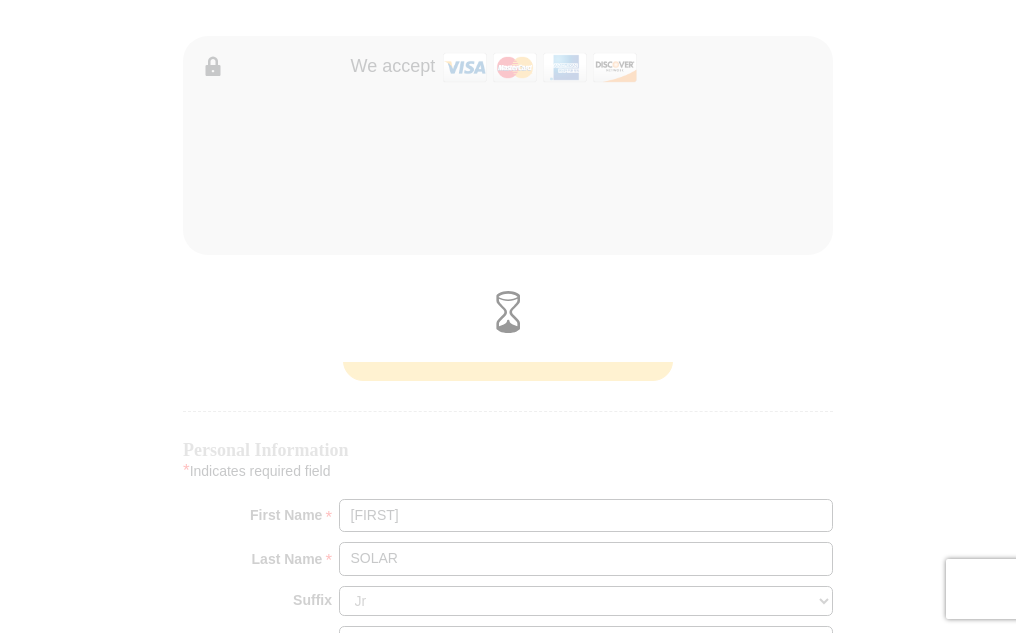 scroll, scrollTop: 827, scrollLeft: 0, axis: vertical 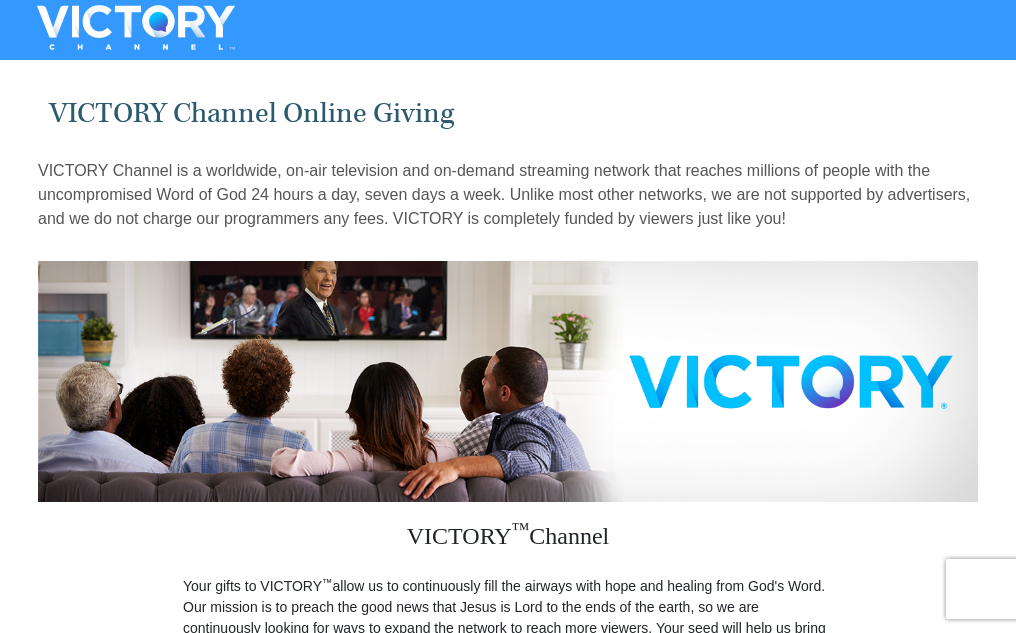 select on "Jr" 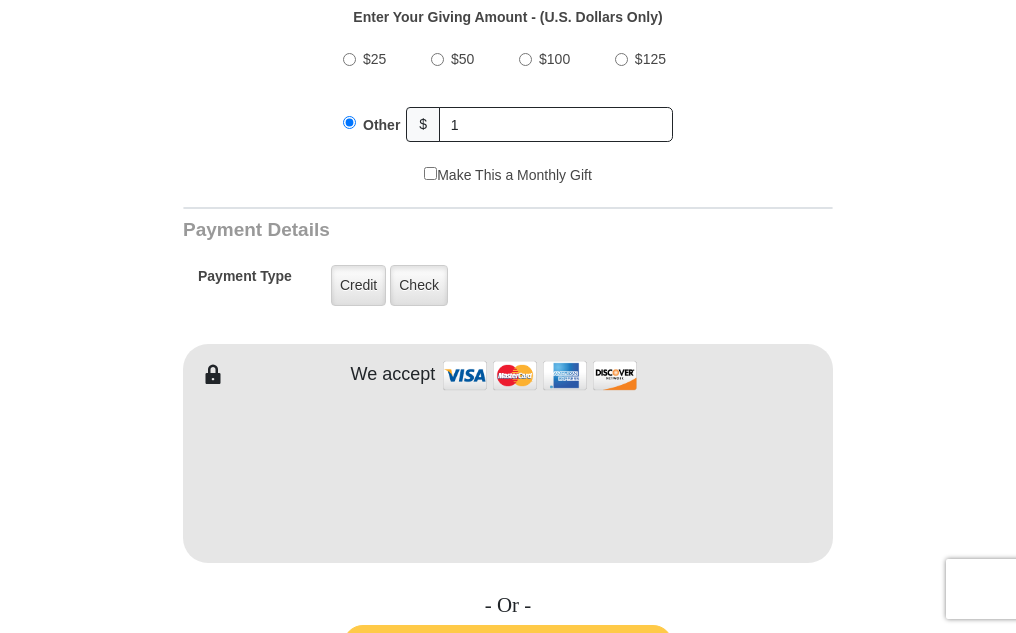 scroll, scrollTop: 0, scrollLeft: 0, axis: both 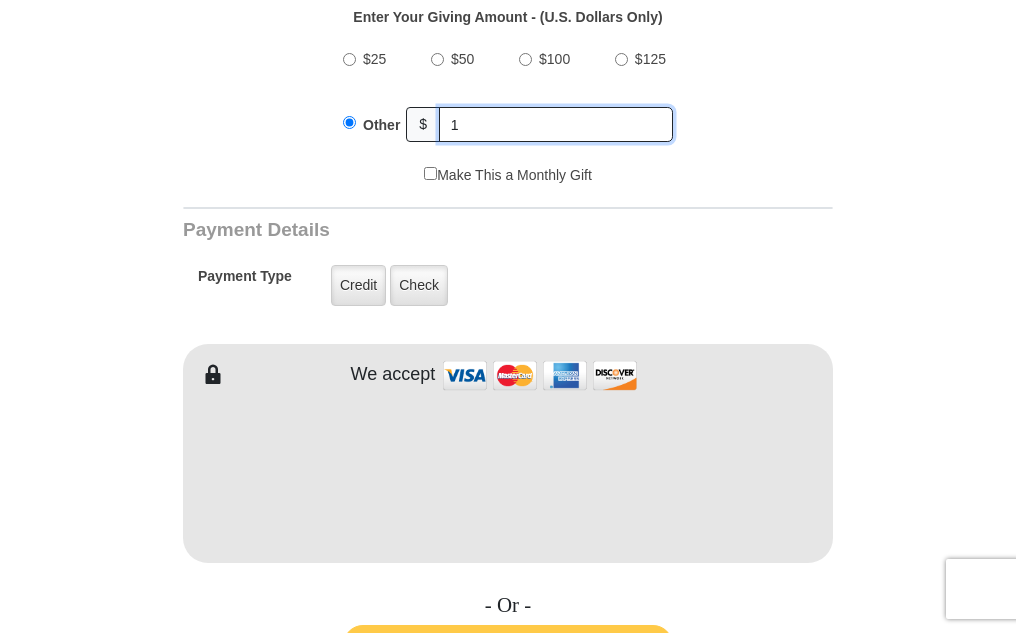 click on "1" at bounding box center [556, 124] 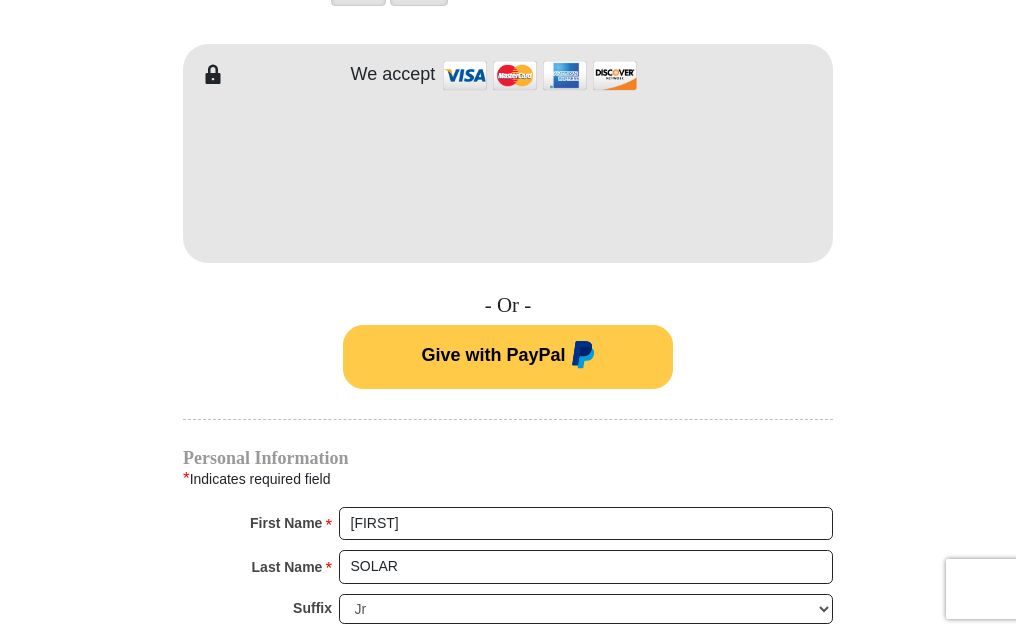 scroll, scrollTop: 1527, scrollLeft: 0, axis: vertical 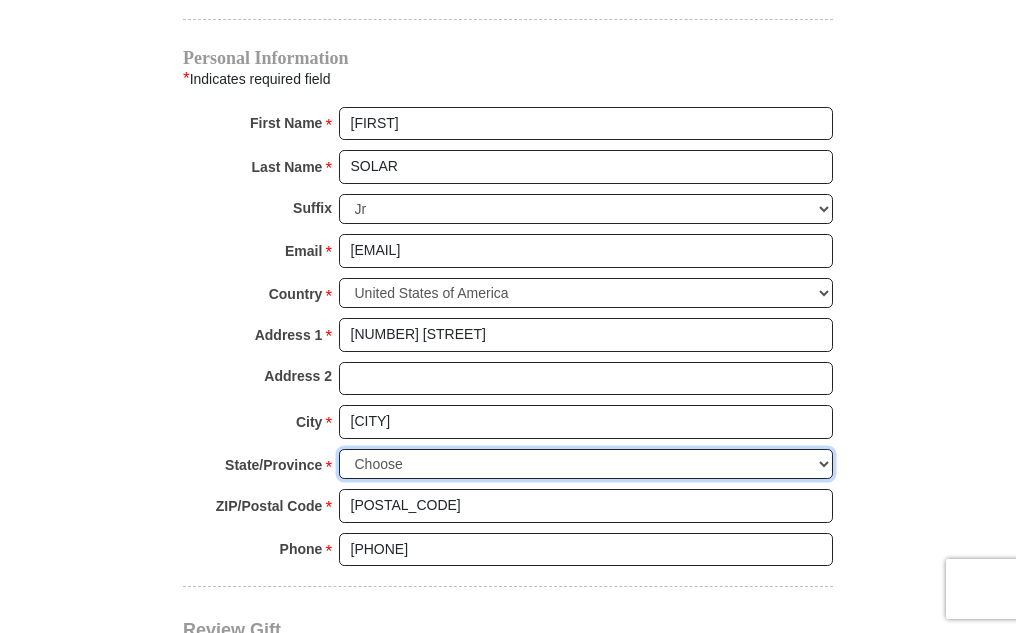 click on "Choose Alabama Alaska American Samoa Arizona Arkansas Armed Forces Americas Armed Forces Europe Armed Forces Pacific California Colorado Connecticut Delaware District of Columbia Federated States of Micronesia Florida Georgia Guam Hawaii Idaho Illinois Indiana Iowa Kansas Kentucky Louisiana Maine Marshall Islands Maryland Massachusetts Michigan Minnesota Mississippi Missouri Montana Nebraska Nevada New Hampshire New Jersey New Mexico New York North Carolina North Dakota Northern Mariana Islands Ohio Oklahoma Oregon Palau Pennsylvania Puerto Rico Rhode Island South Carolina South Dakota Tennessee Texas Utah Vermont Virgin Islands Virginia Washington West Virginia Wisconsin Wyoming" at bounding box center (586, 464) 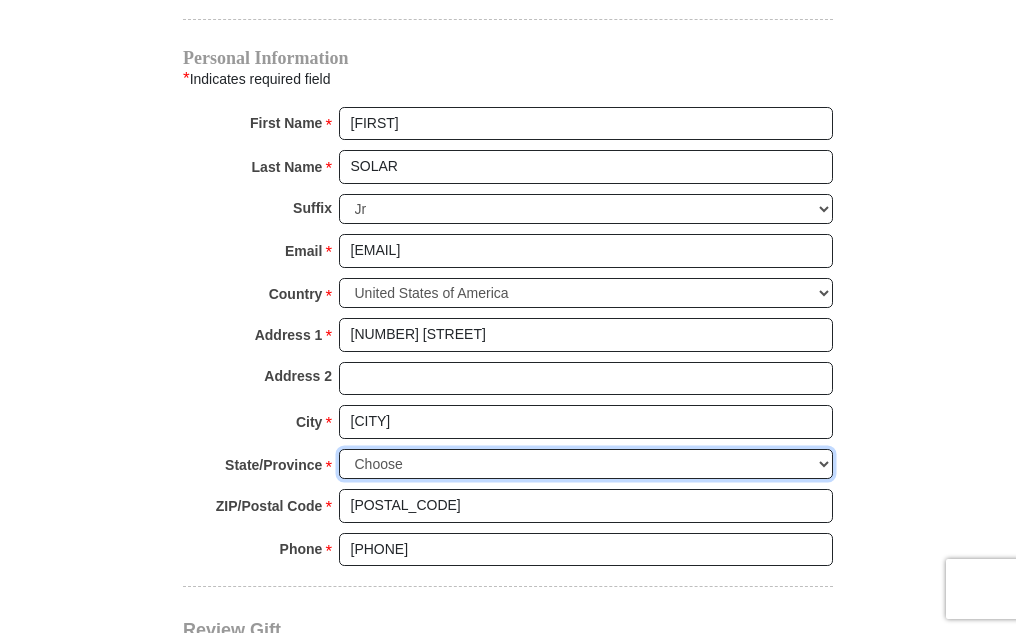 select on "CA" 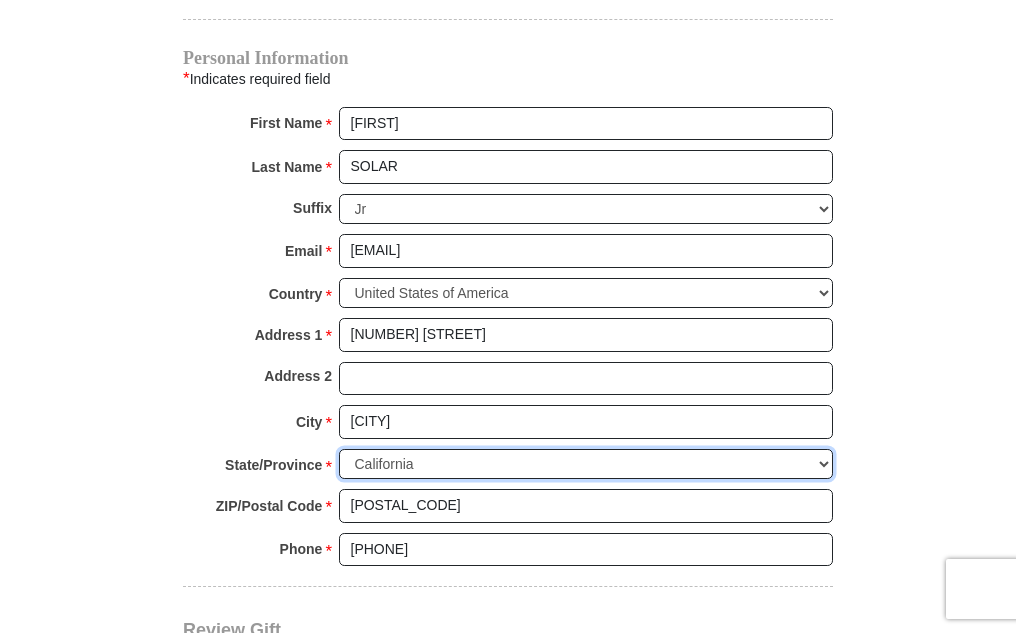 click on "Choose Alabama Alaska American Samoa Arizona Arkansas Armed Forces Americas Armed Forces Europe Armed Forces Pacific California Colorado Connecticut Delaware District of Columbia Federated States of Micronesia Florida Georgia Guam Hawaii Idaho Illinois Indiana Iowa Kansas Kentucky Louisiana Maine Marshall Islands Maryland Massachusetts Michigan Minnesota Mississippi Missouri Montana Nebraska Nevada New Hampshire New Jersey New Mexico New York North Carolina North Dakota Northern Mariana Islands Ohio Oklahoma Oregon Palau Pennsylvania Puerto Rico Rhode Island South Carolina South Dakota Tennessee Texas Utah Vermont Virgin Islands Virginia Washington West Virginia Wisconsin Wyoming" at bounding box center (586, 464) 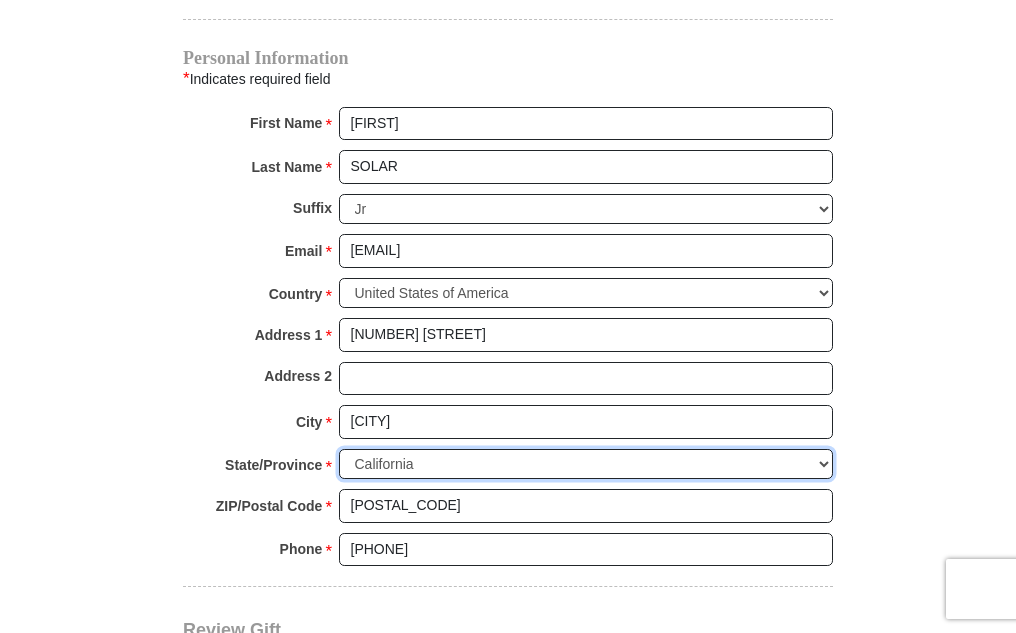 scroll, scrollTop: 1827, scrollLeft: 0, axis: vertical 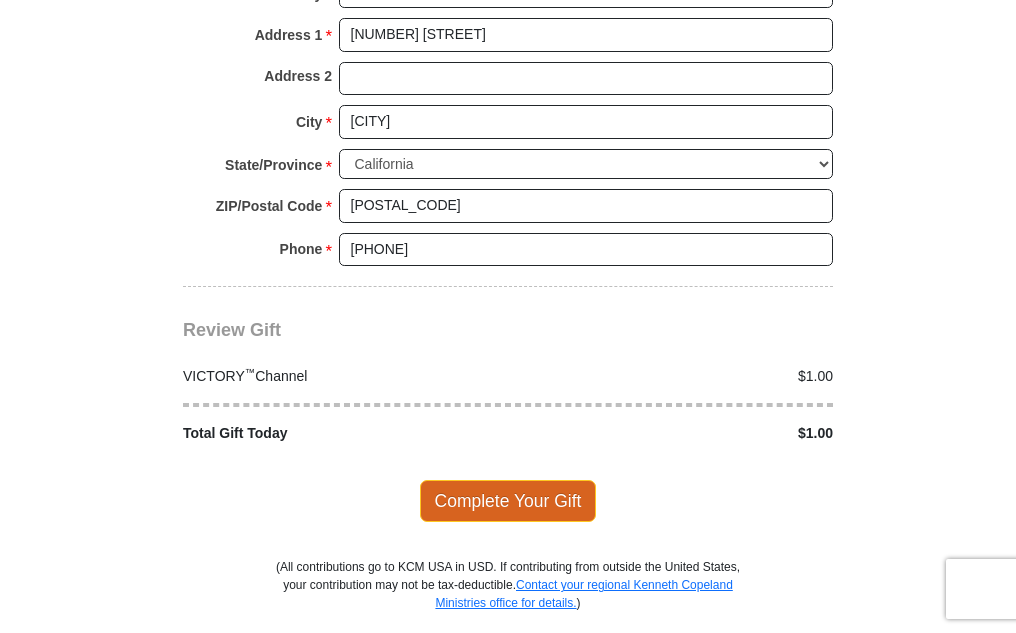 click on "Complete Your Gift" at bounding box center (508, 501) 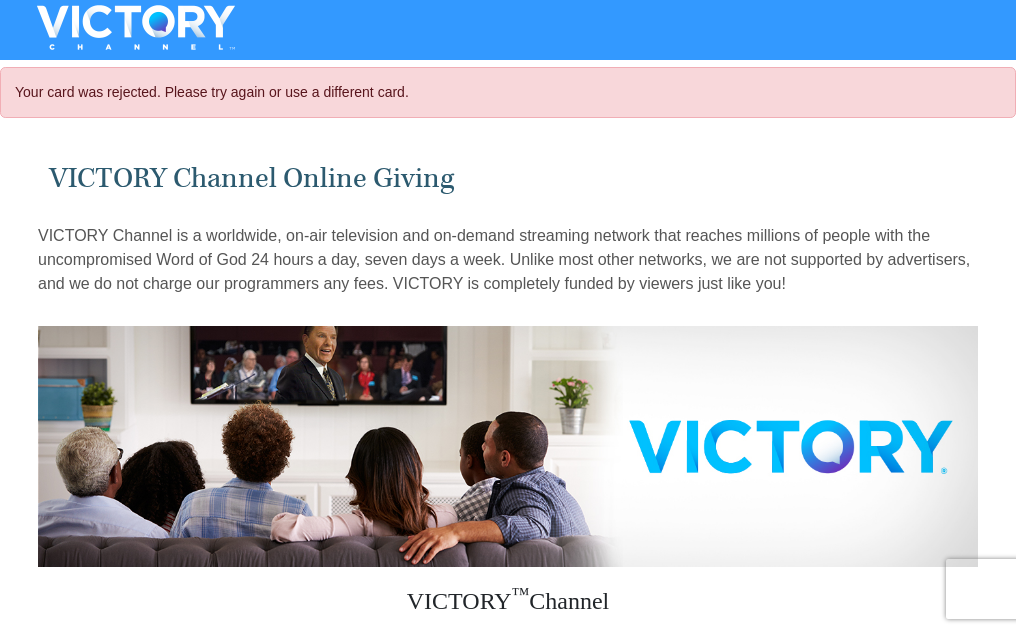 scroll, scrollTop: 0, scrollLeft: 0, axis: both 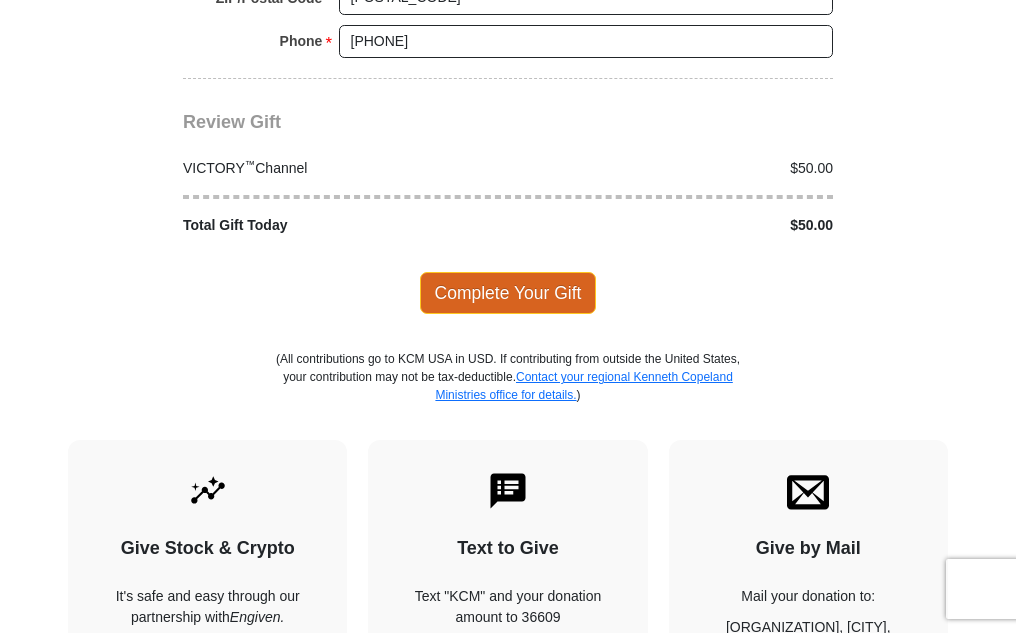 click on "Complete Your Gift" at bounding box center (508, 293) 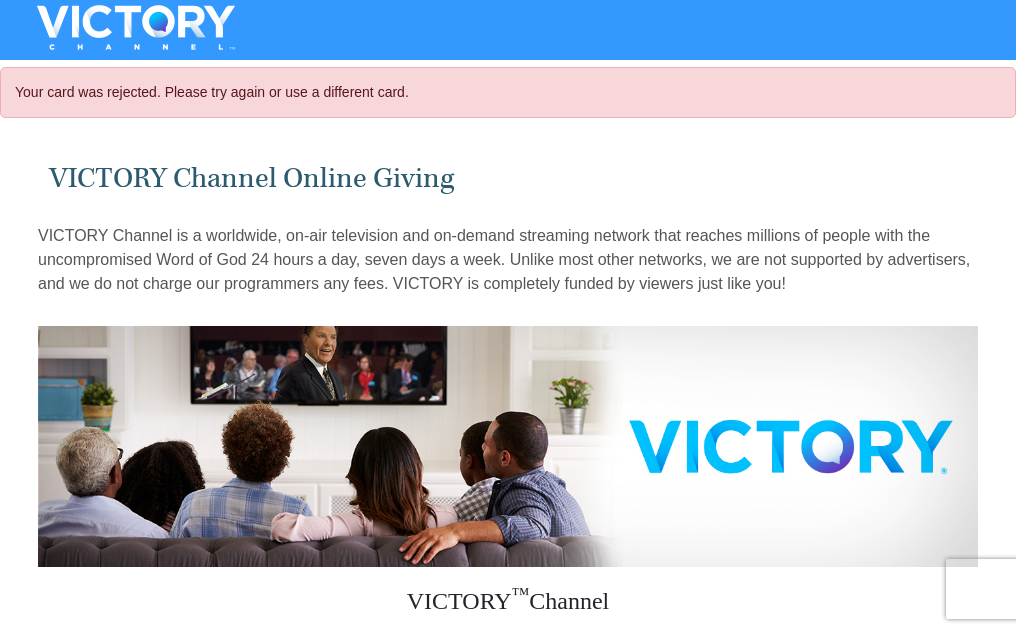 scroll, scrollTop: 500, scrollLeft: 0, axis: vertical 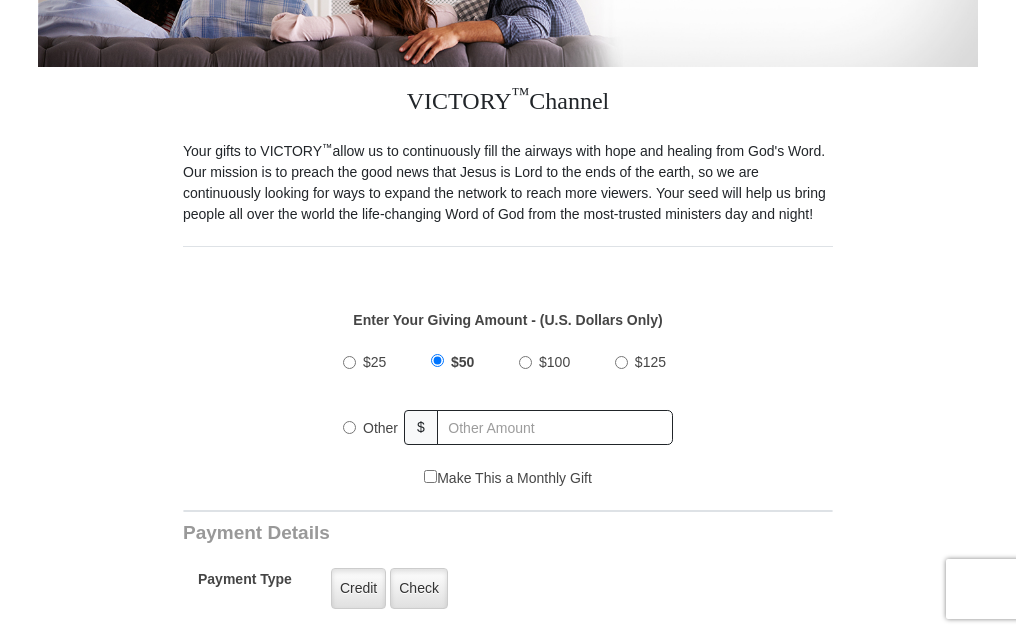 select on "CA" 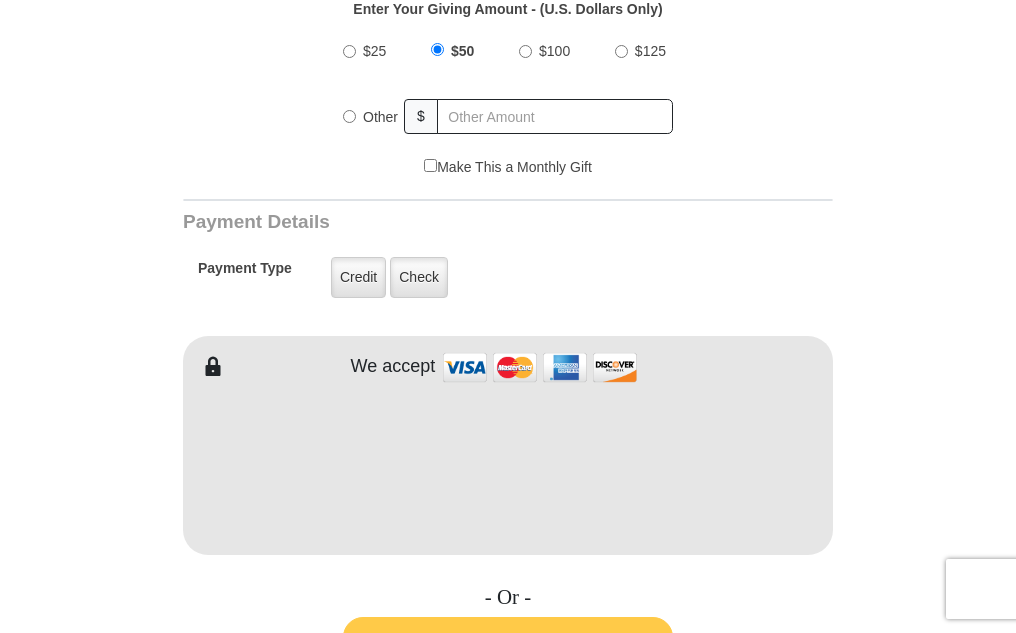 scroll, scrollTop: 989, scrollLeft: 0, axis: vertical 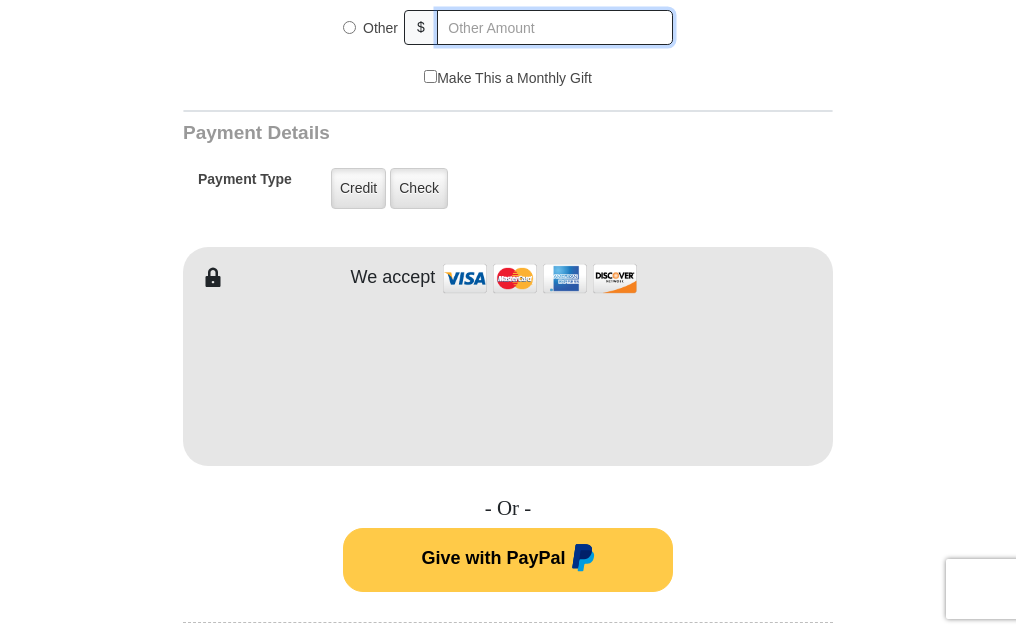 radio on "true" 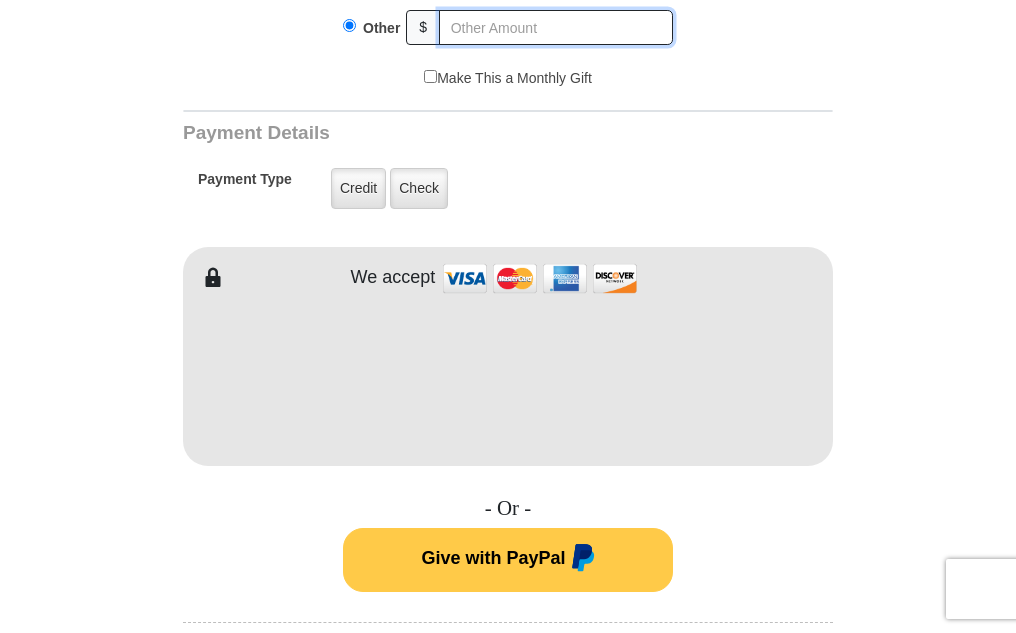click at bounding box center (556, 27) 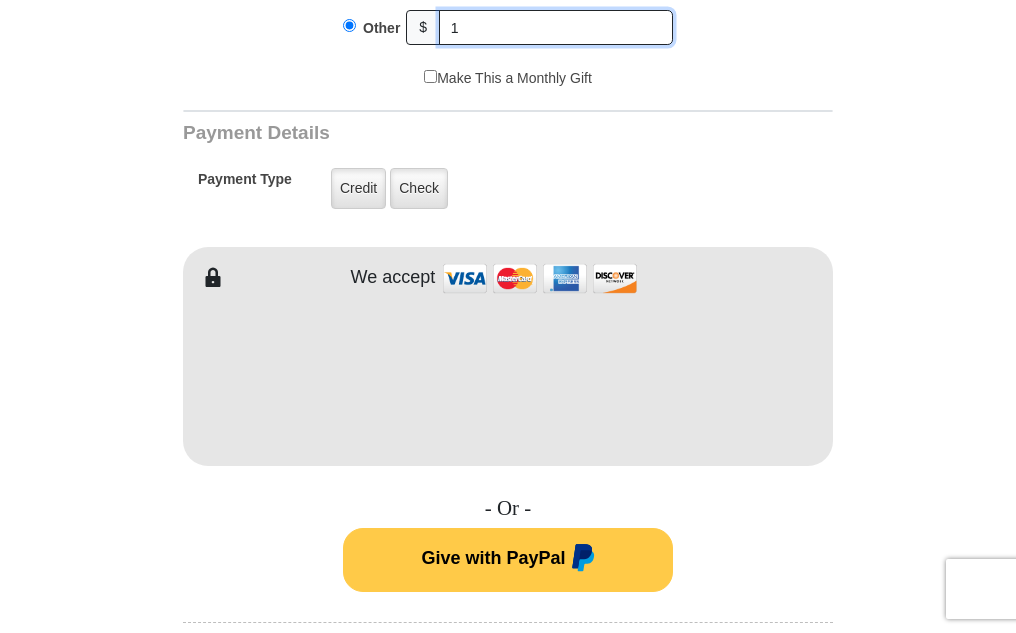 type on "1" 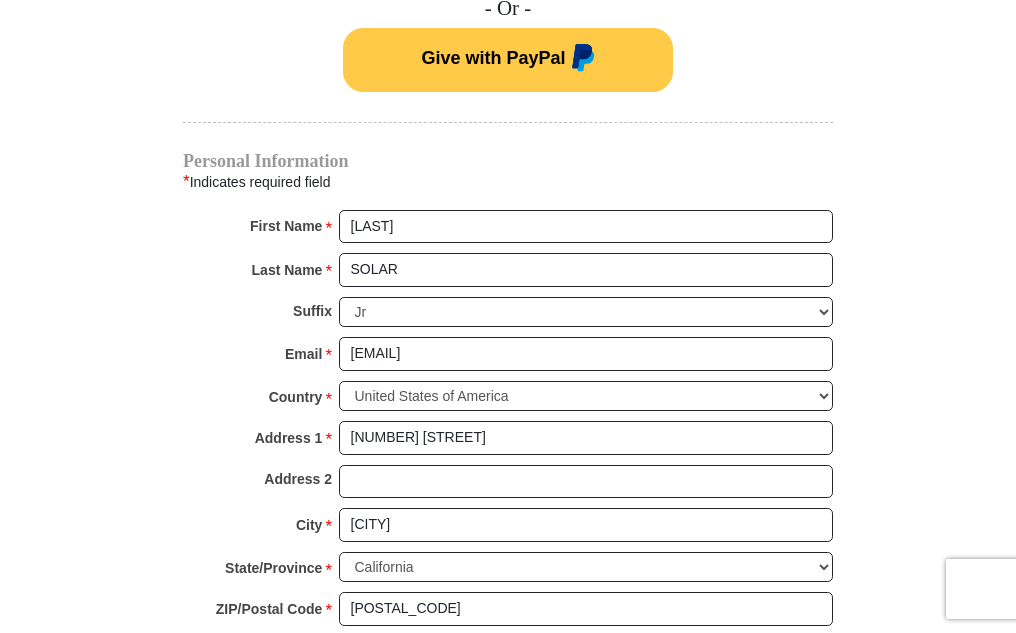 scroll, scrollTop: 1989, scrollLeft: 0, axis: vertical 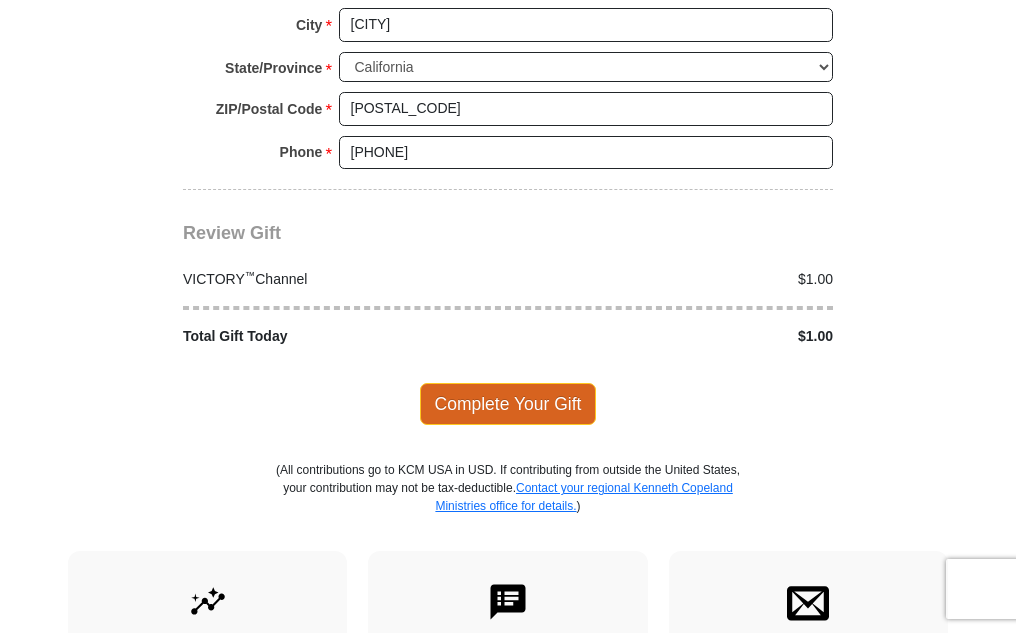 click on "Complete Your Gift" at bounding box center (508, 404) 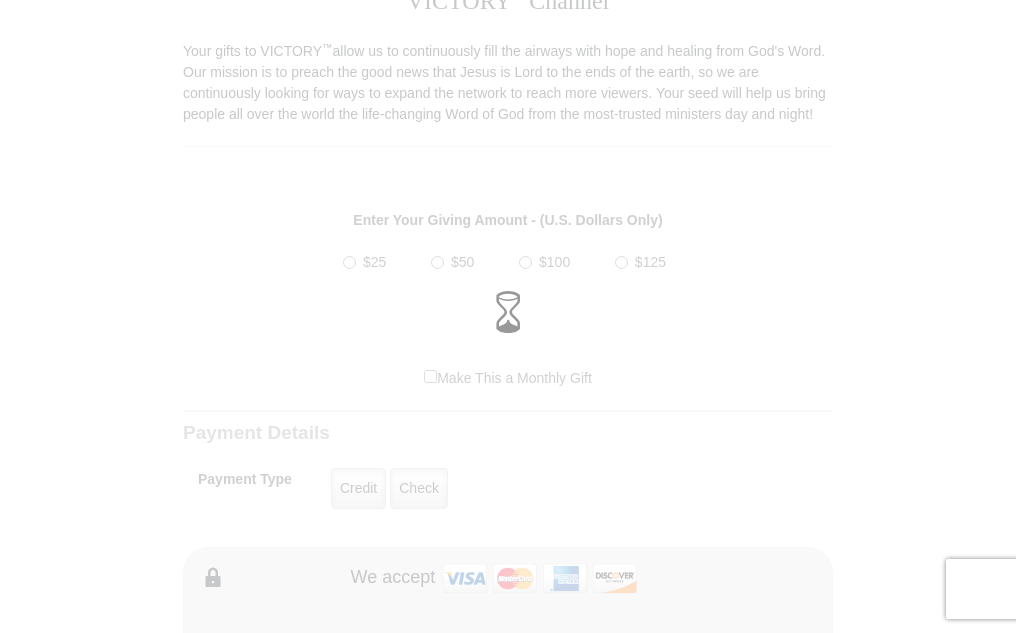 scroll, scrollTop: 989, scrollLeft: 0, axis: vertical 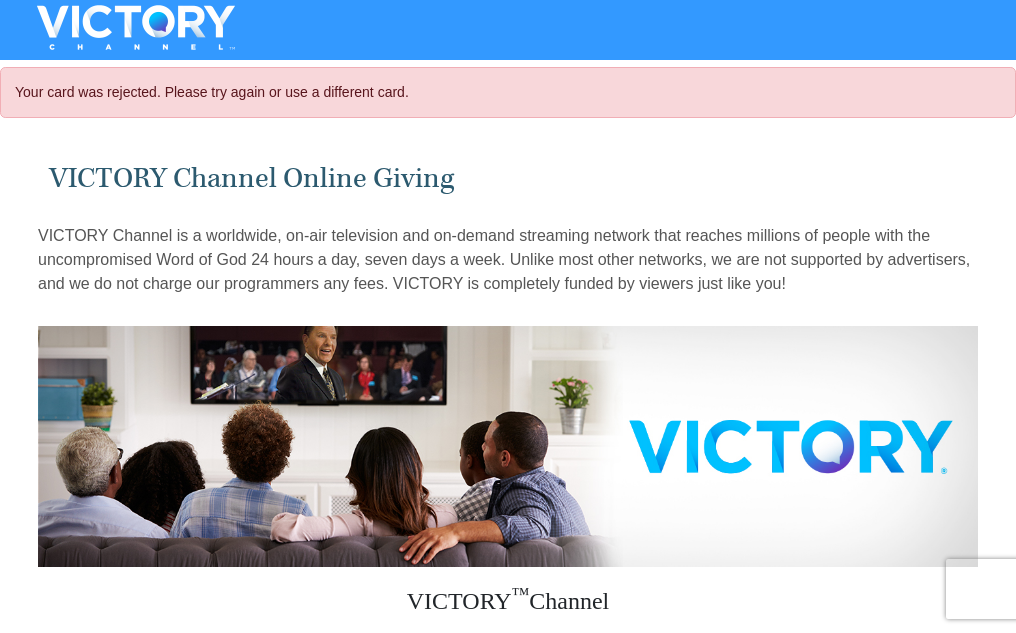 select on "CA" 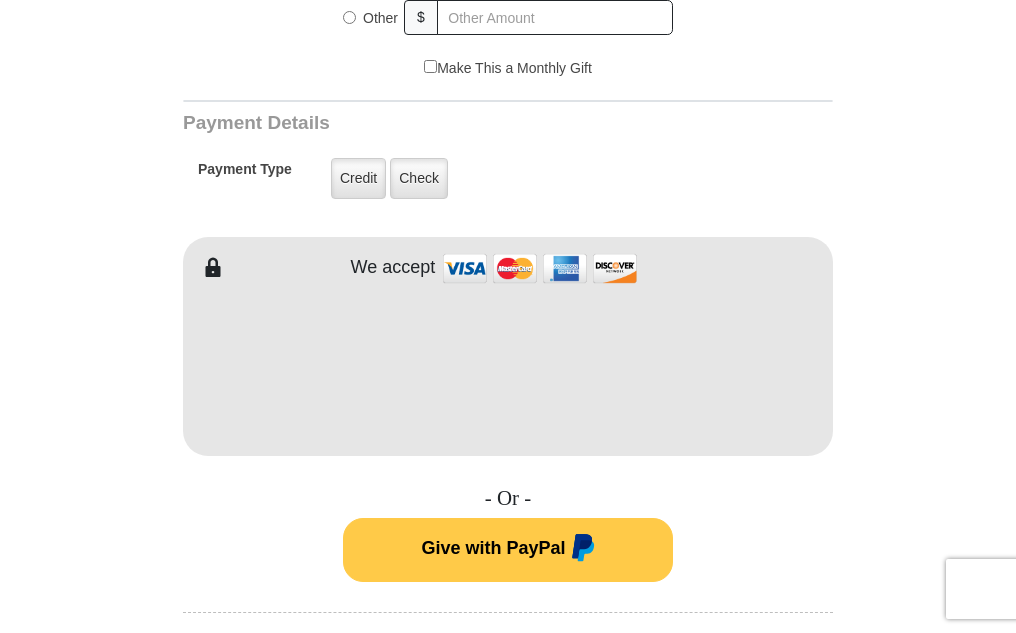 scroll, scrollTop: 900, scrollLeft: 0, axis: vertical 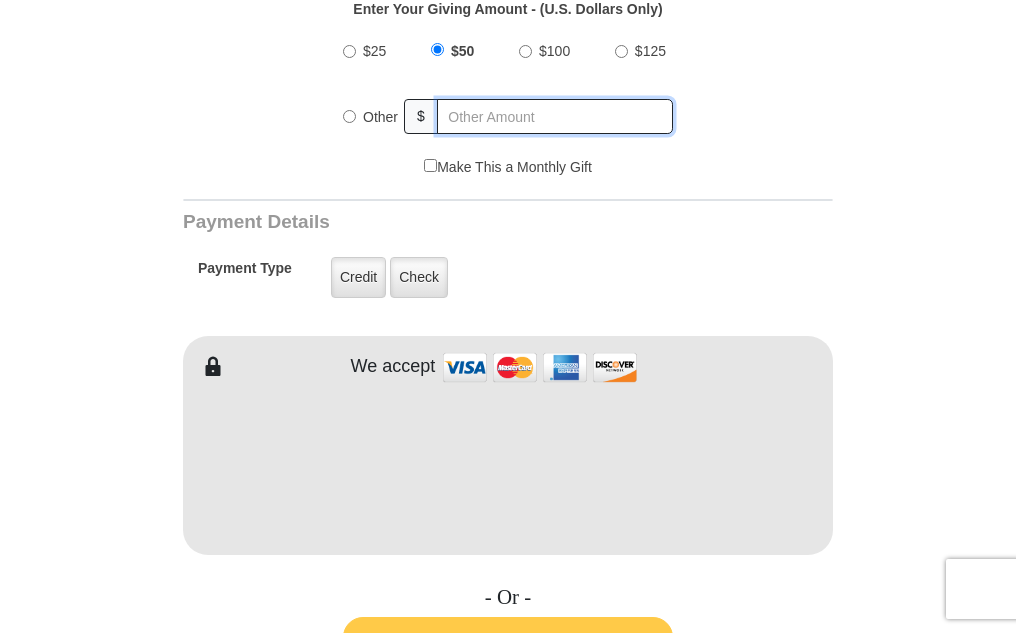 radio on "true" 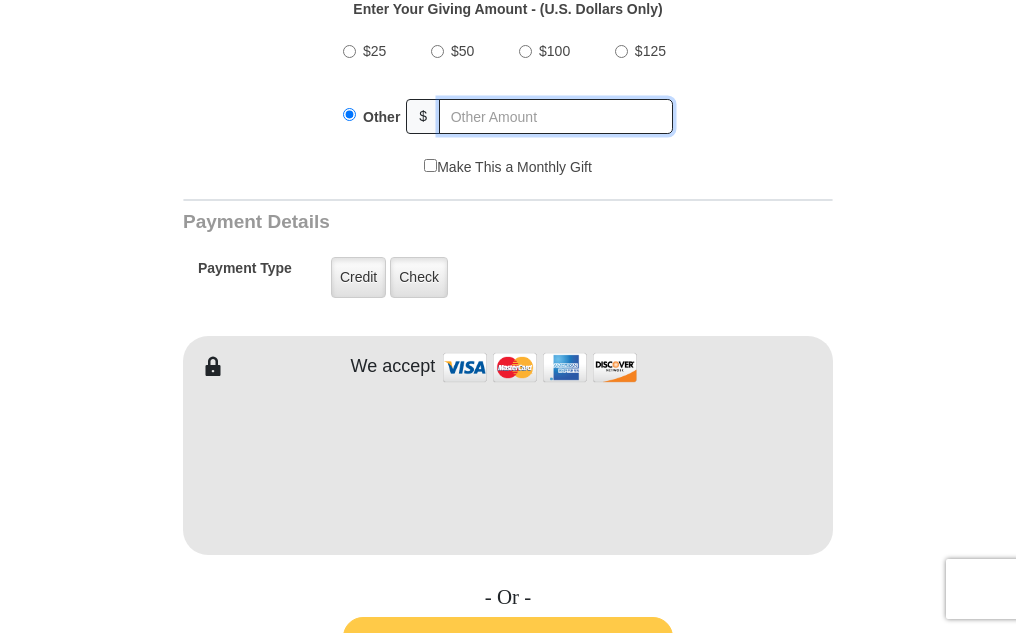 click at bounding box center (556, 116) 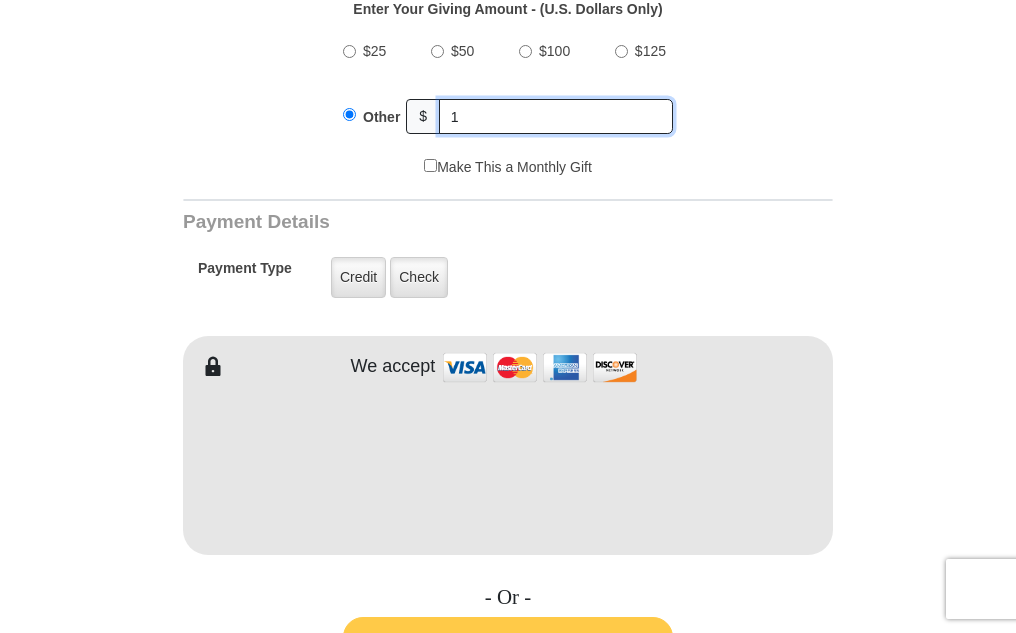type on "1" 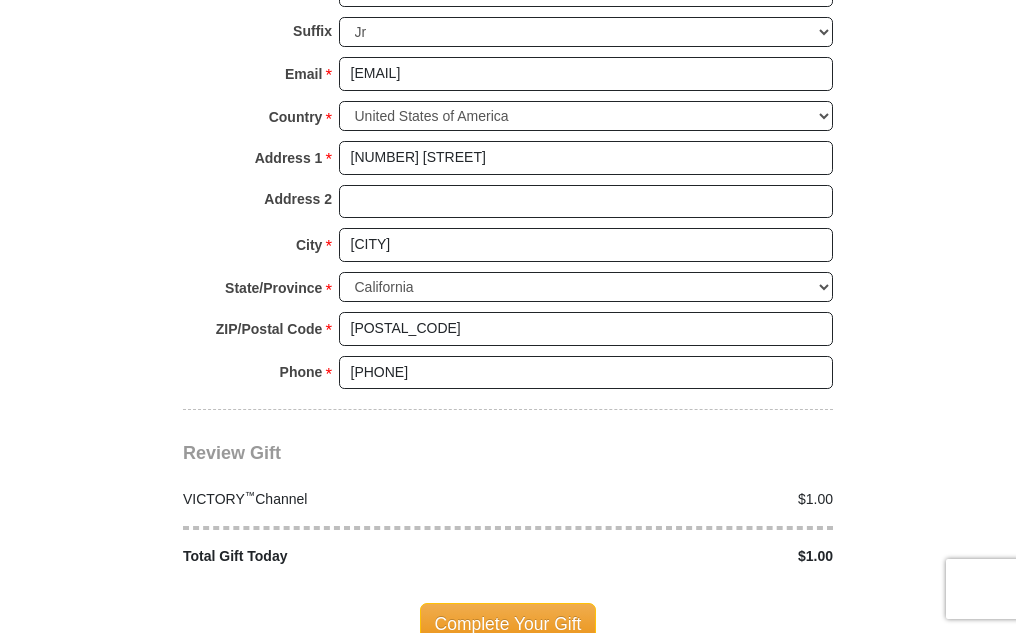 scroll, scrollTop: 1900, scrollLeft: 0, axis: vertical 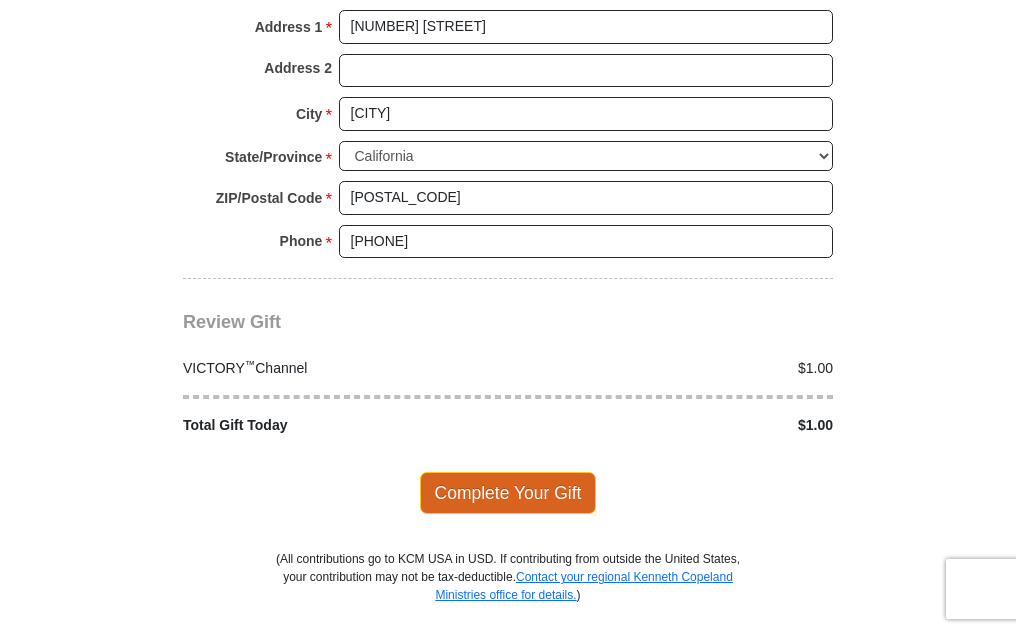 click on "Complete Your Gift" at bounding box center [508, 493] 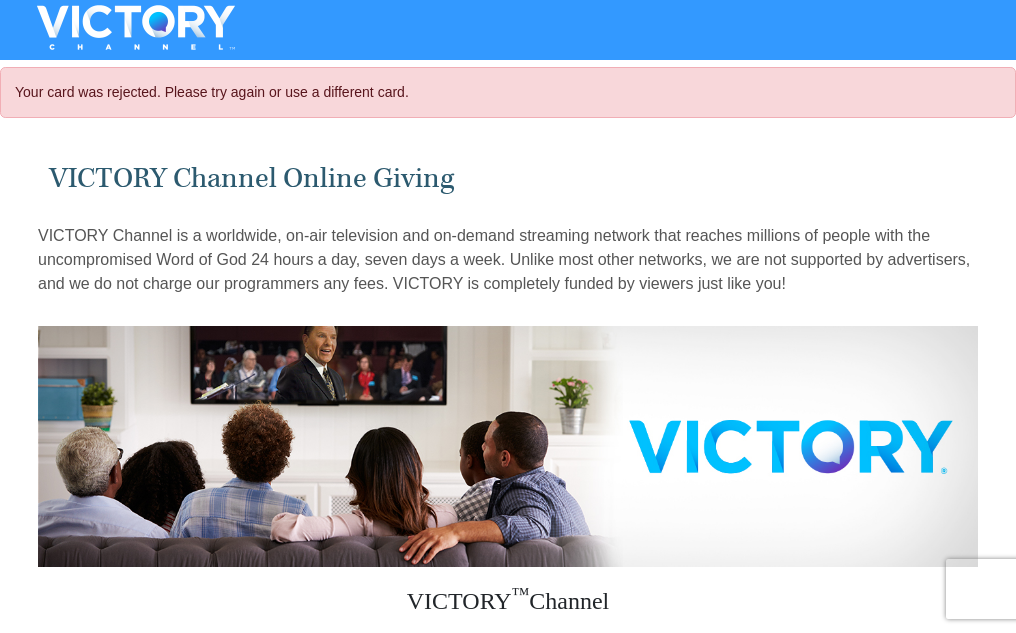 scroll, scrollTop: 0, scrollLeft: 0, axis: both 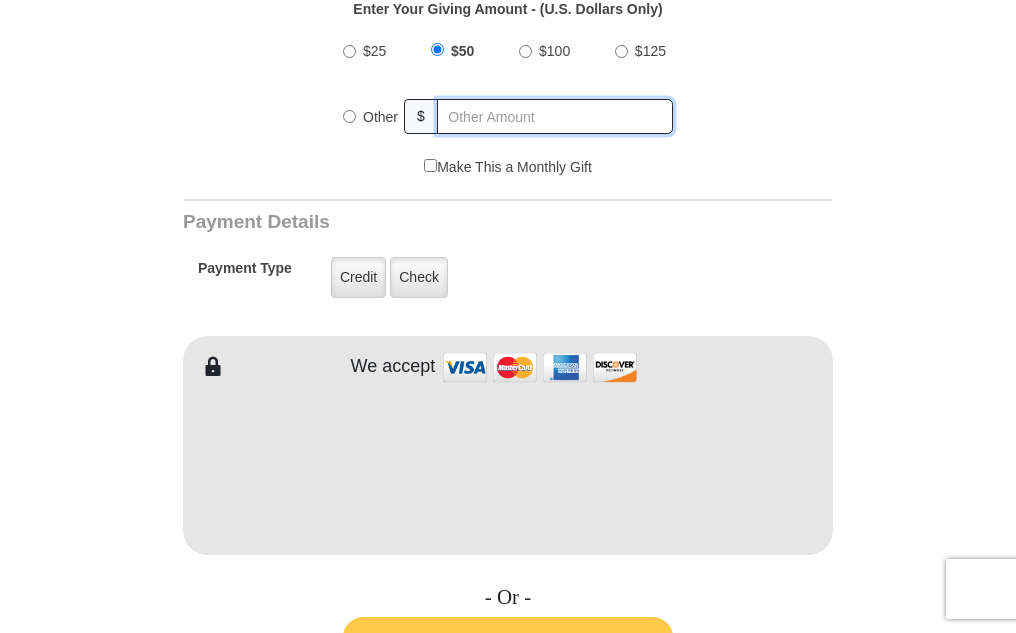 radio on "true" 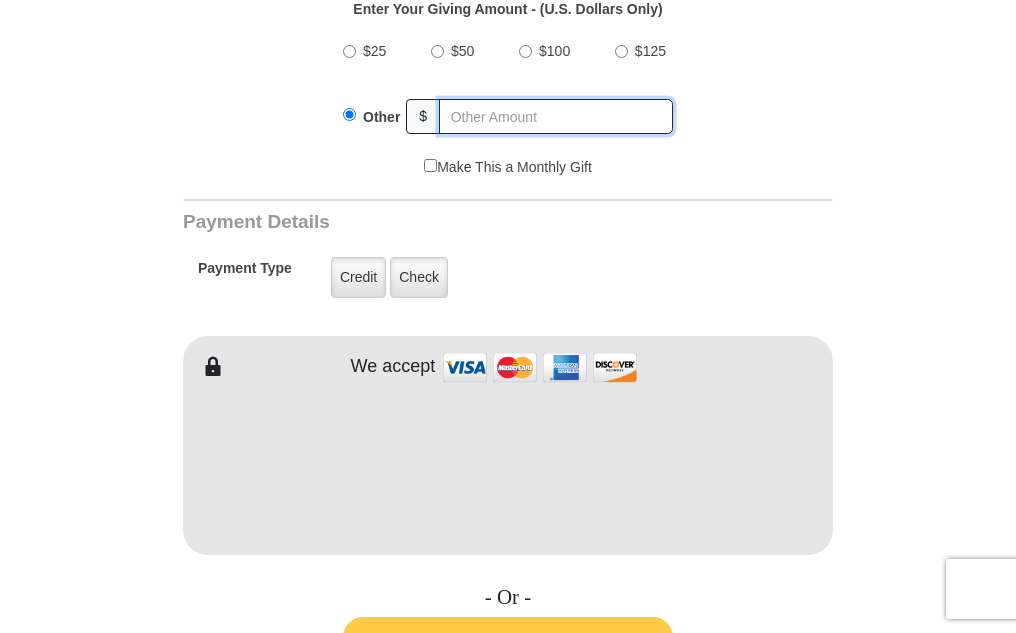click at bounding box center (556, 116) 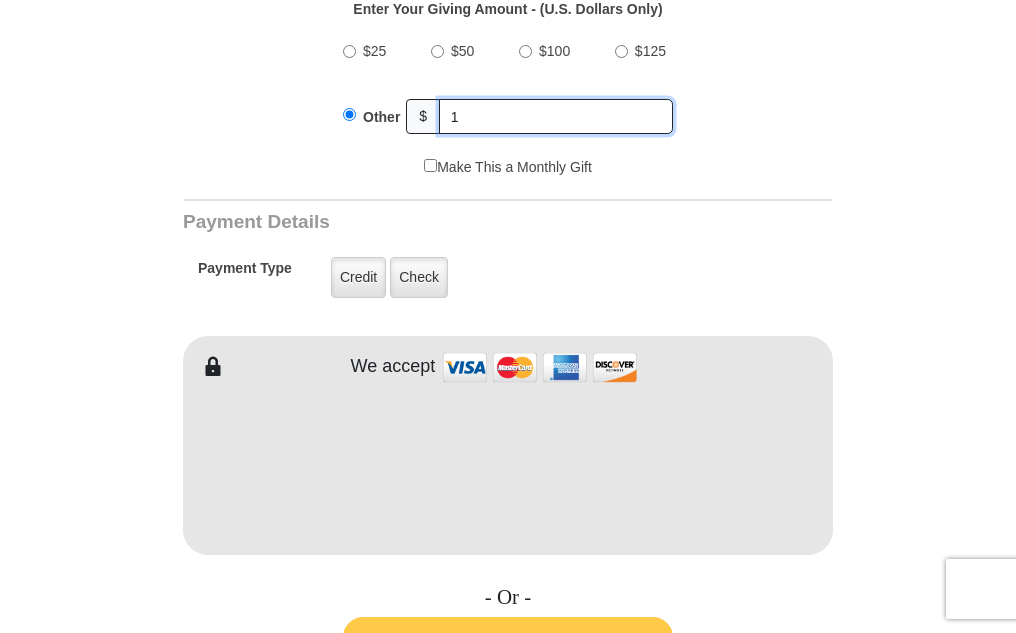 type on "1" 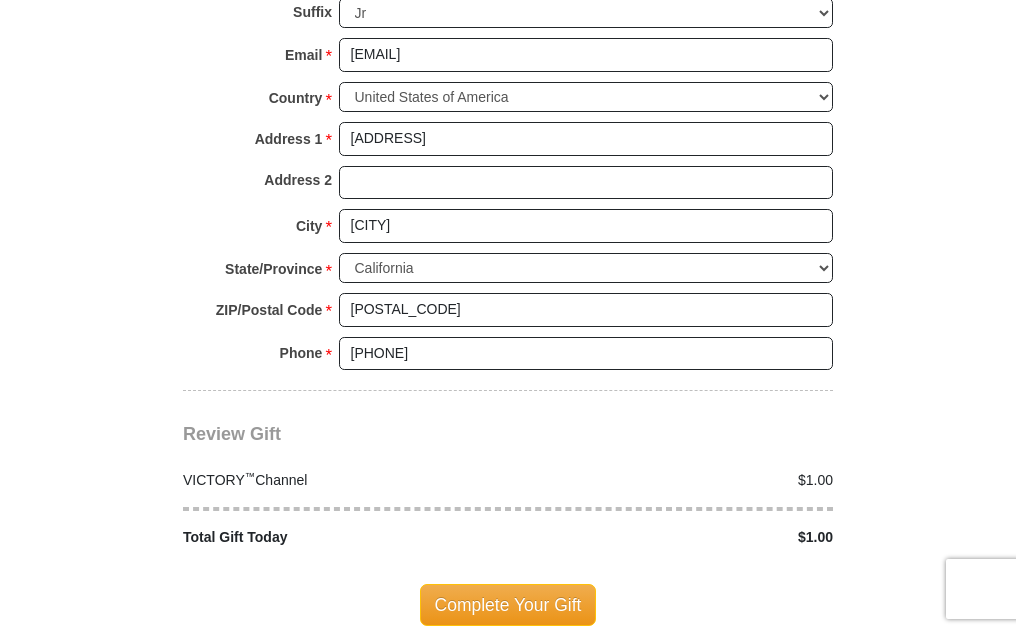 scroll, scrollTop: 2000, scrollLeft: 0, axis: vertical 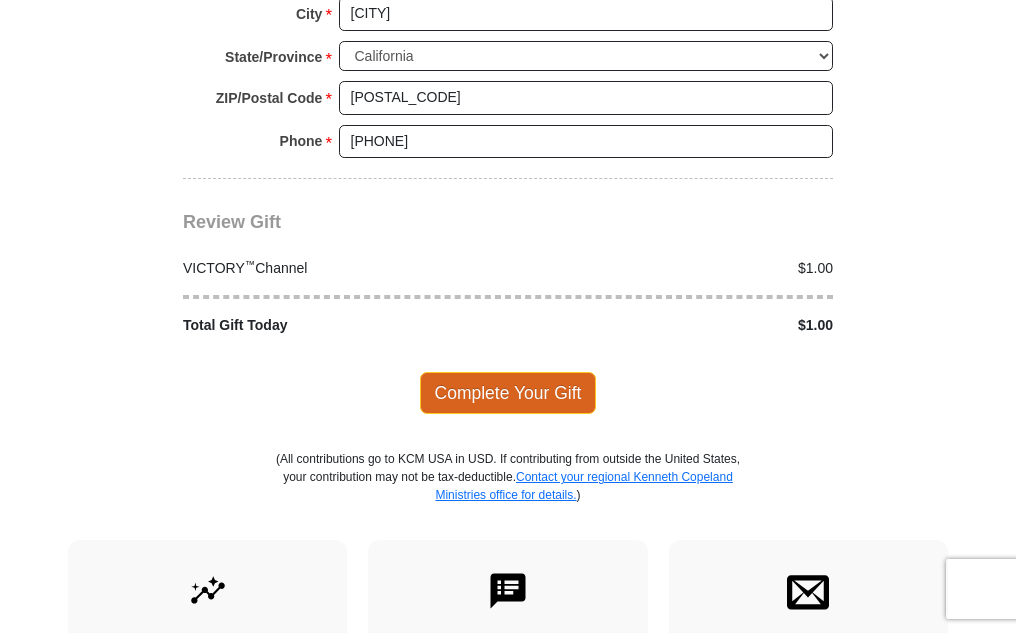 click on "Complete Your Gift" at bounding box center [508, 393] 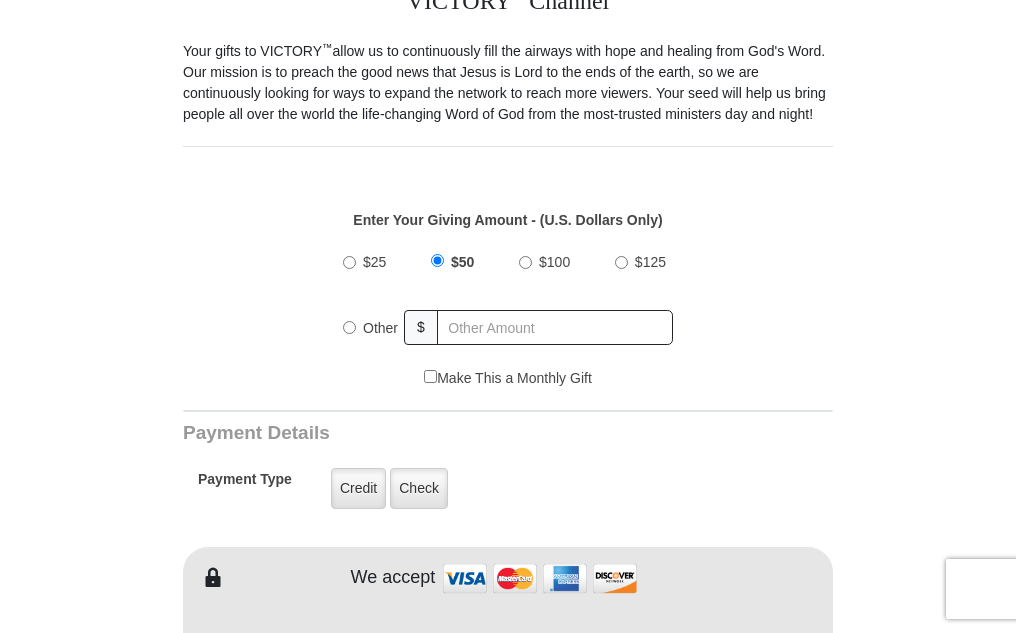 scroll, scrollTop: 600, scrollLeft: 0, axis: vertical 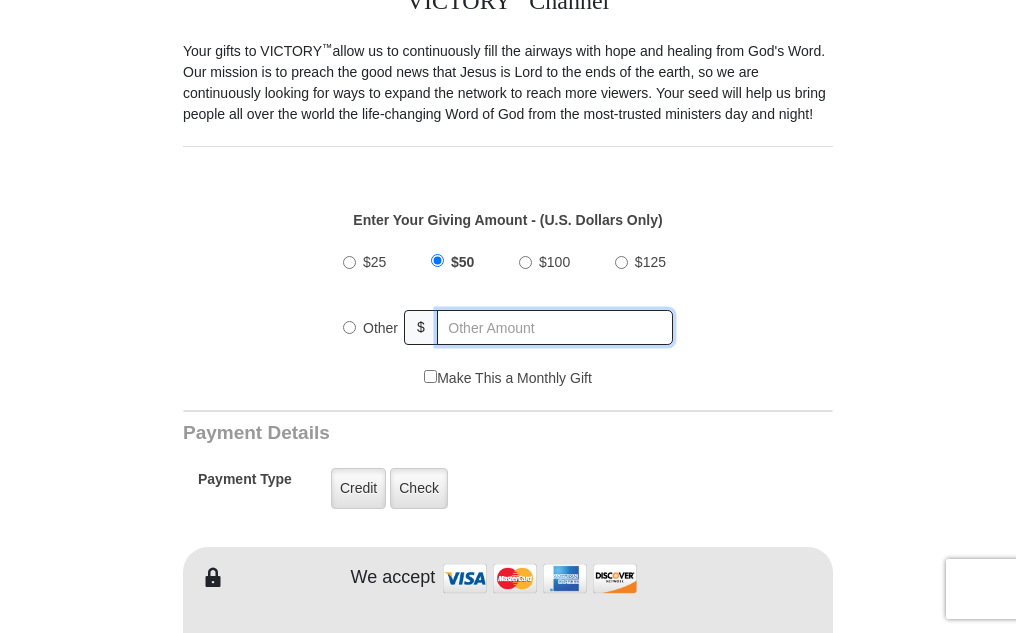 radio on "true" 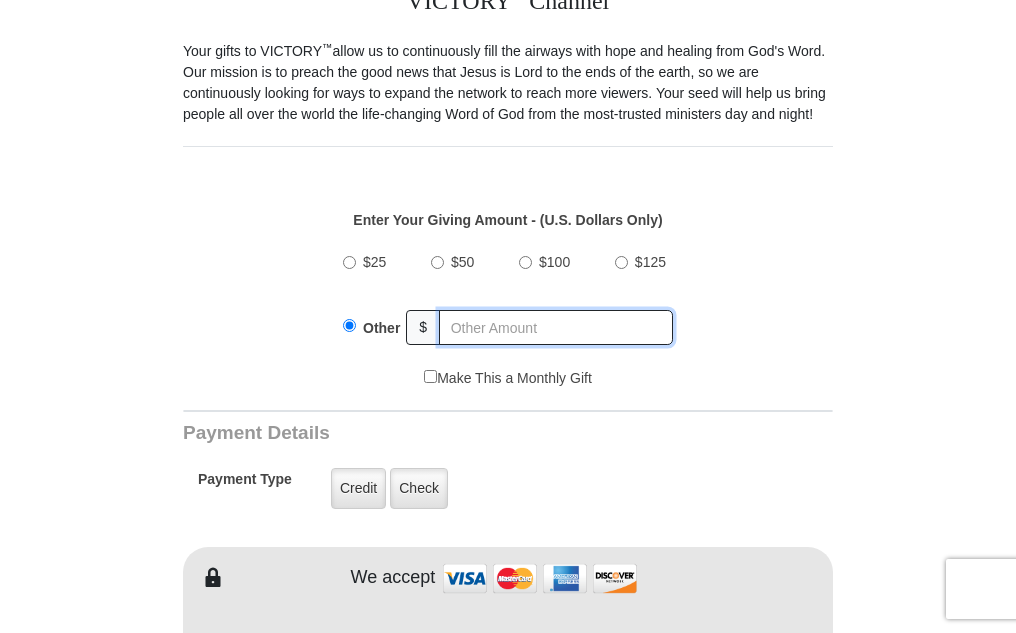 select on "CA" 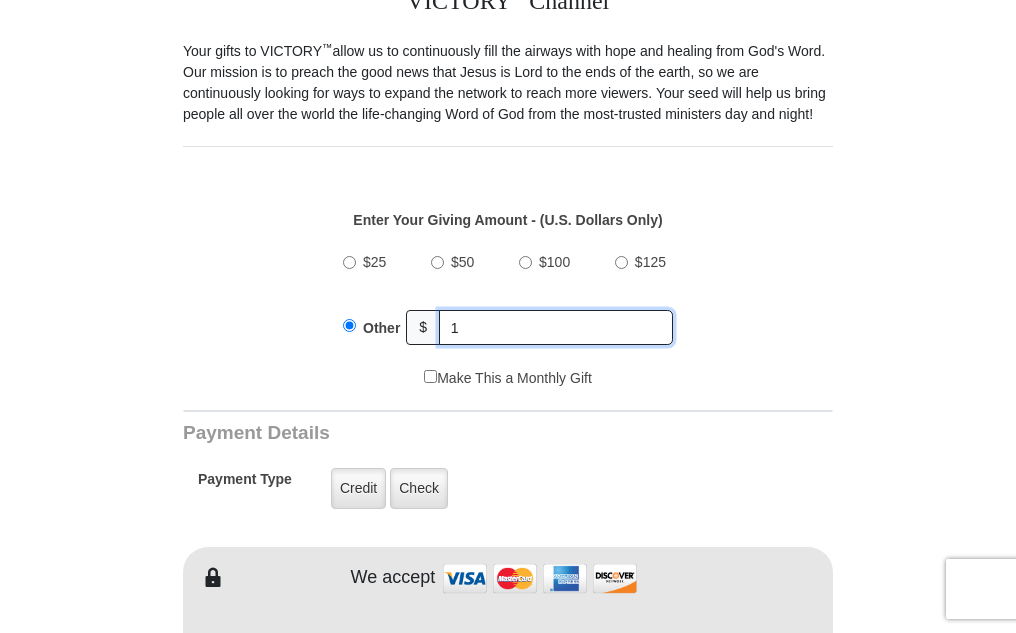 type on "1" 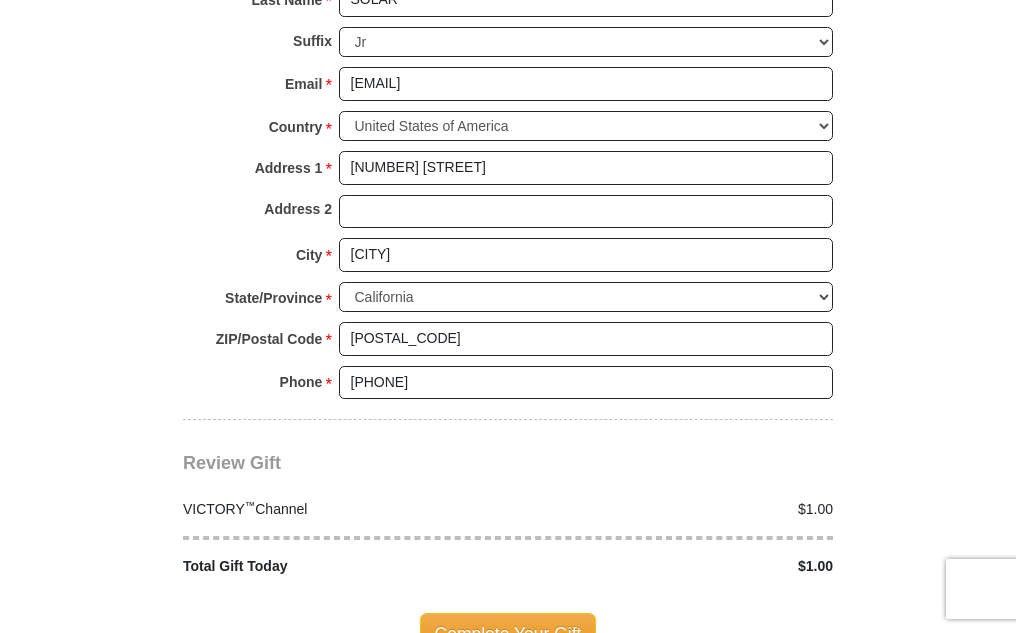 scroll, scrollTop: 1889, scrollLeft: 0, axis: vertical 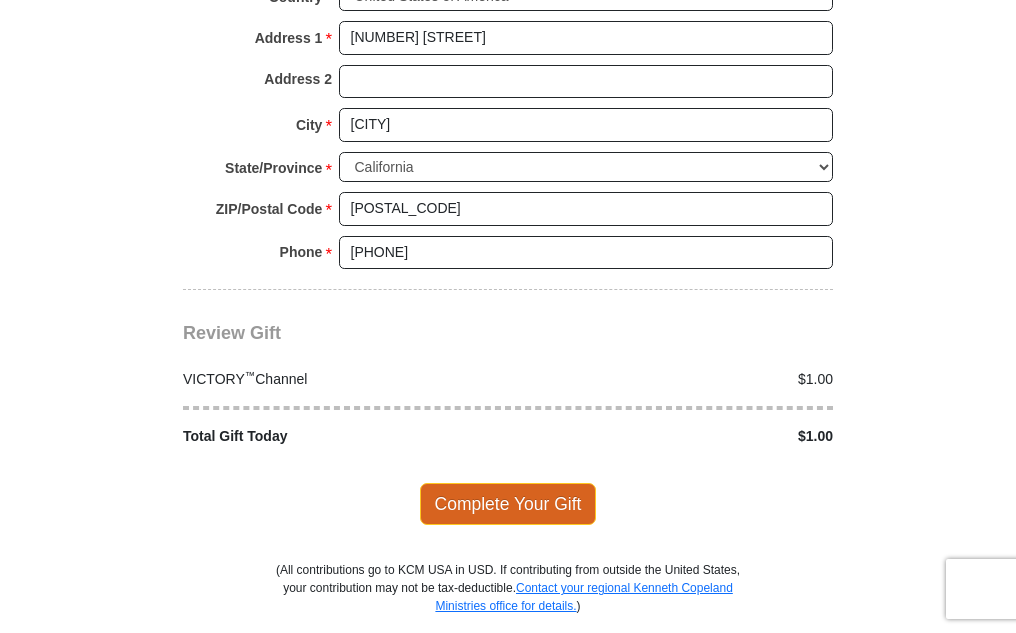drag, startPoint x: 556, startPoint y: 525, endPoint x: 556, endPoint y: 538, distance: 13 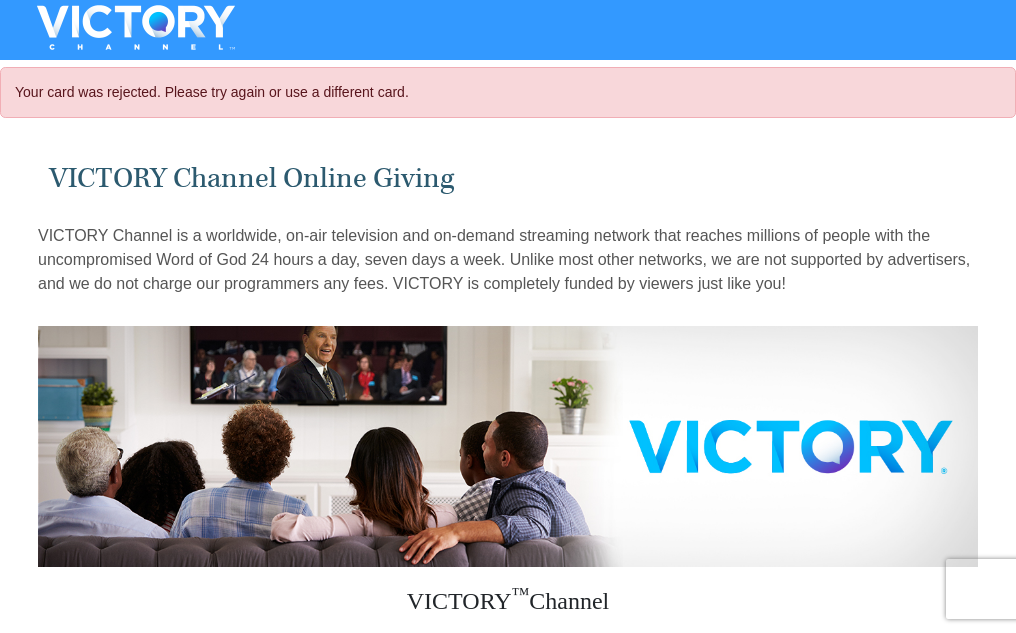 scroll, scrollTop: 0, scrollLeft: 0, axis: both 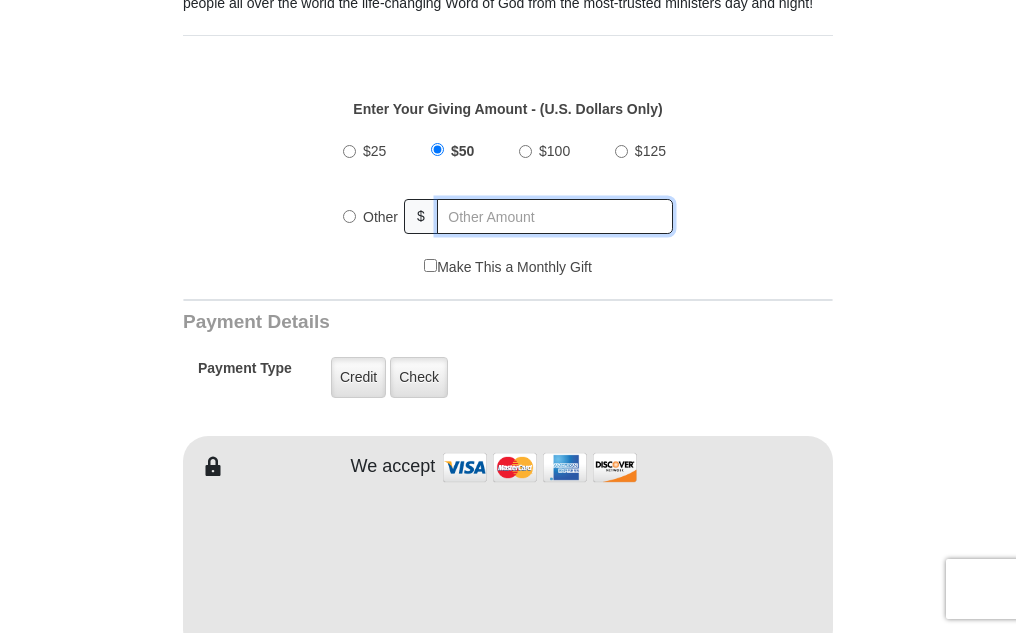 radio on "true" 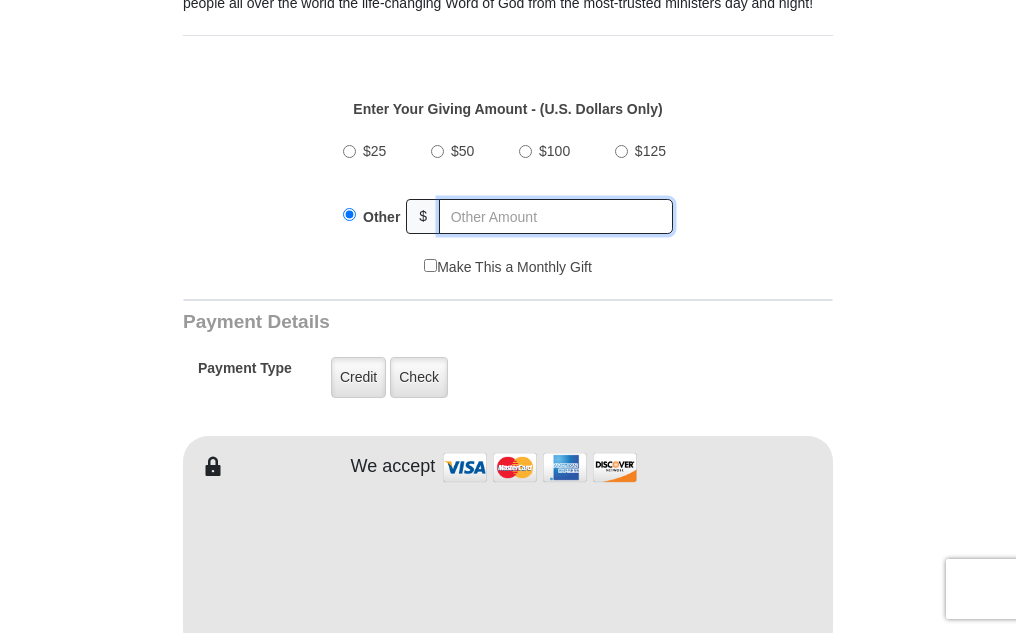 click at bounding box center [556, 216] 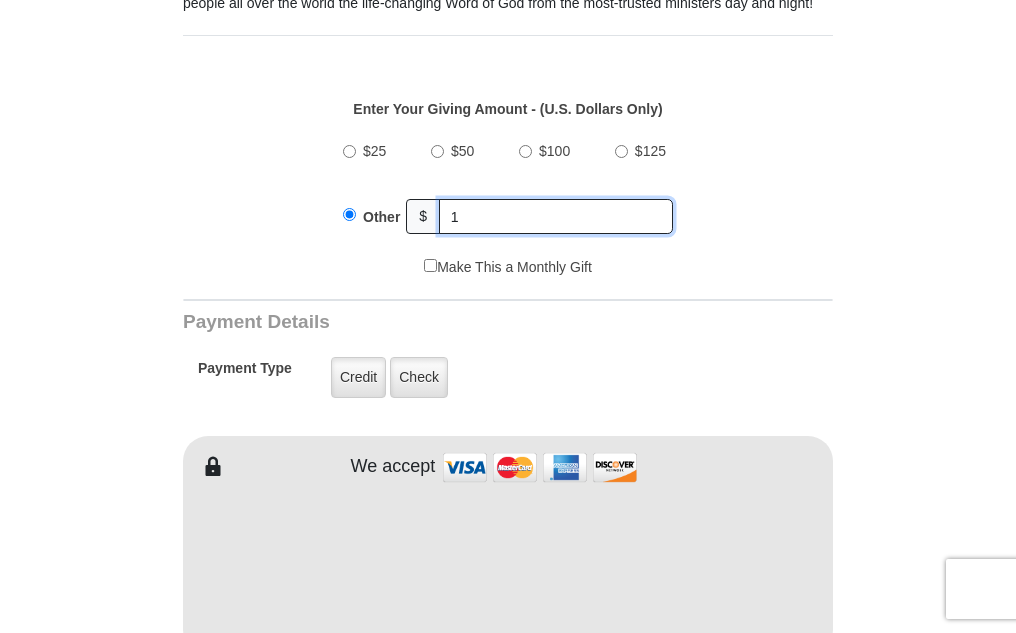 type on "1" 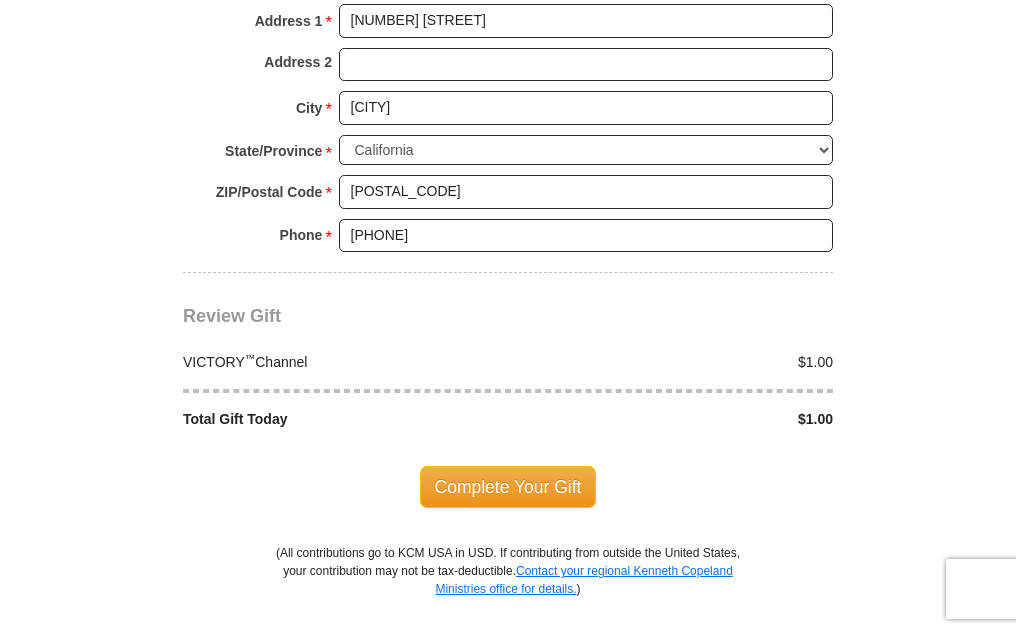 scroll, scrollTop: 2200, scrollLeft: 0, axis: vertical 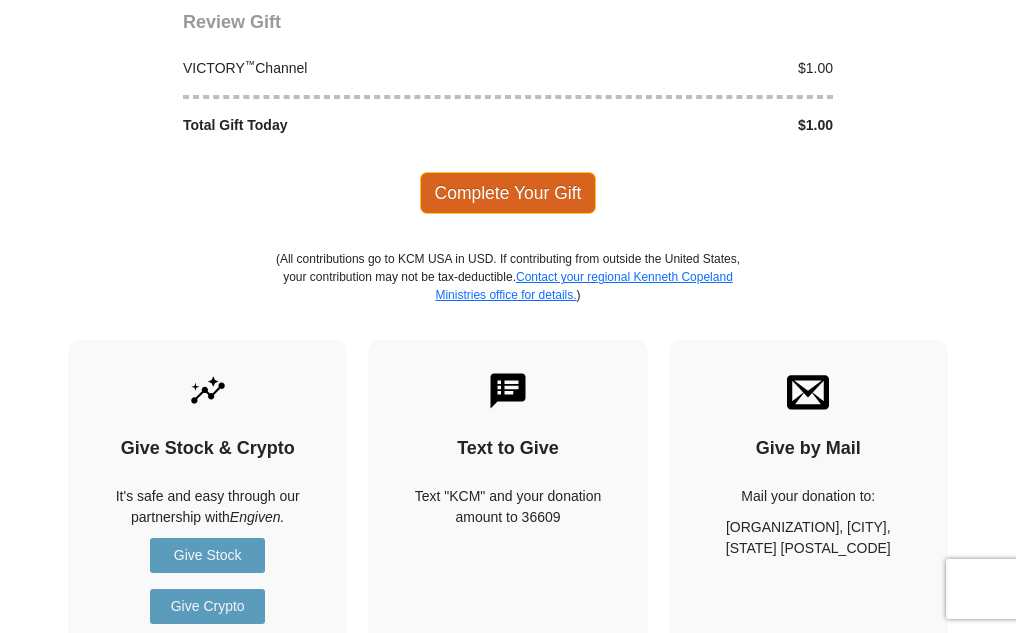 click on "Complete Your Gift" at bounding box center [508, 193] 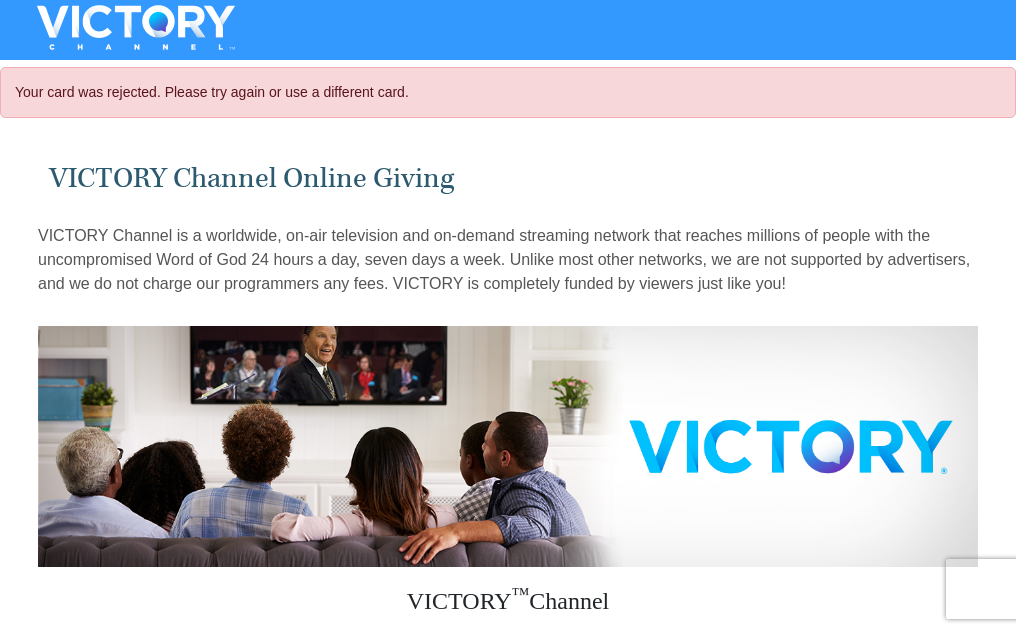 scroll, scrollTop: 0, scrollLeft: 0, axis: both 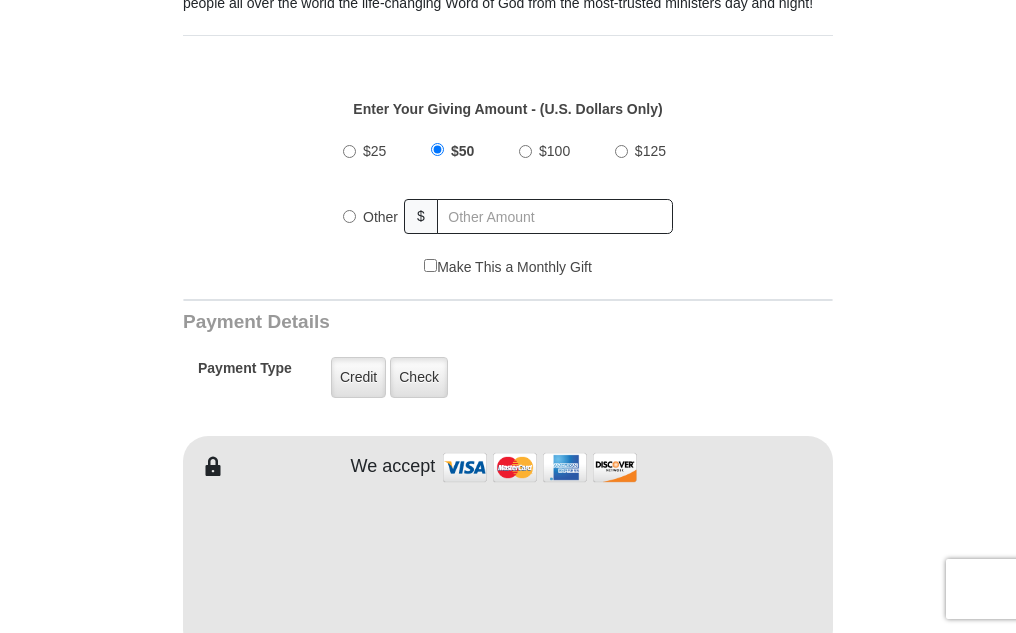 click on "Other
$" at bounding box center (508, 217) 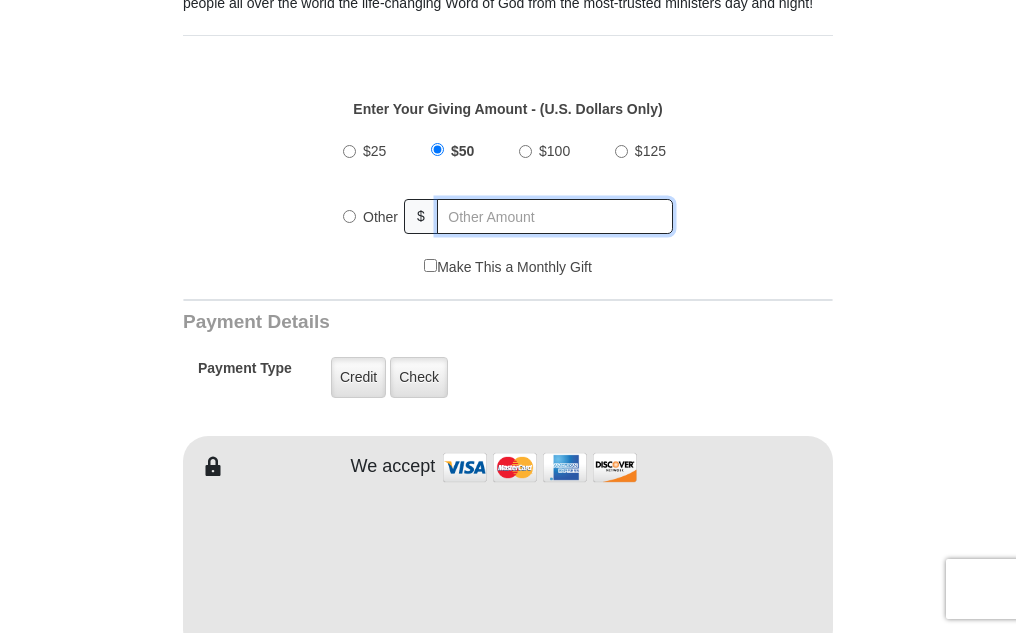 radio on "true" 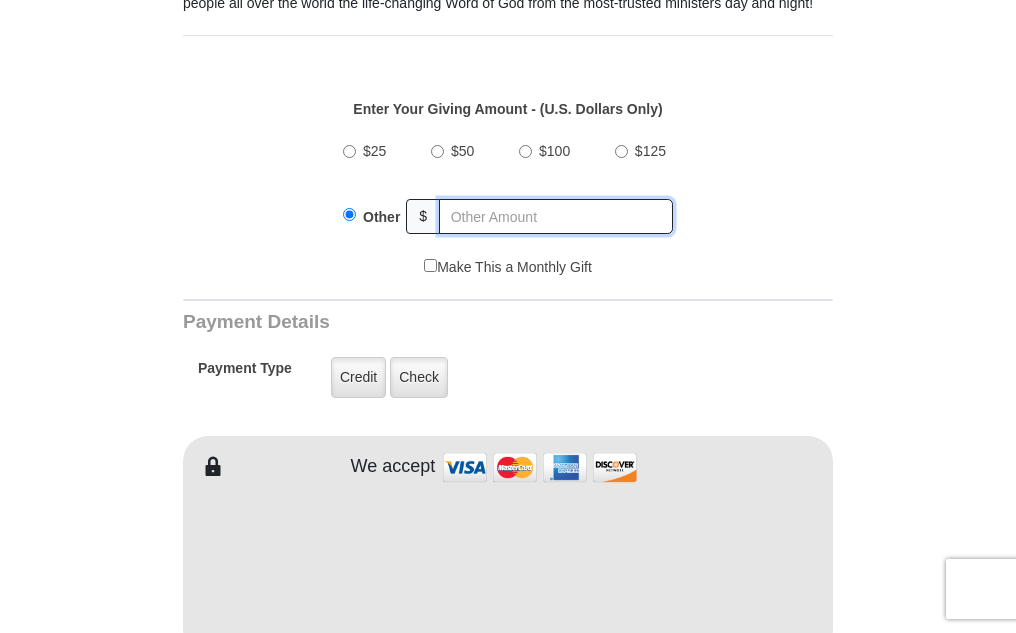 click at bounding box center (556, 216) 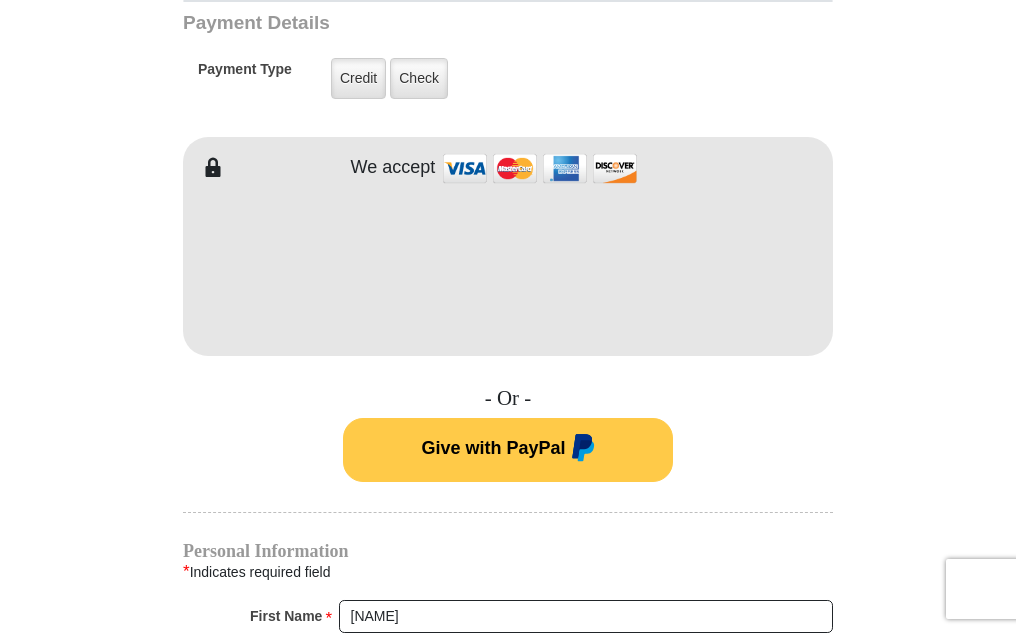 scroll, scrollTop: 1100, scrollLeft: 0, axis: vertical 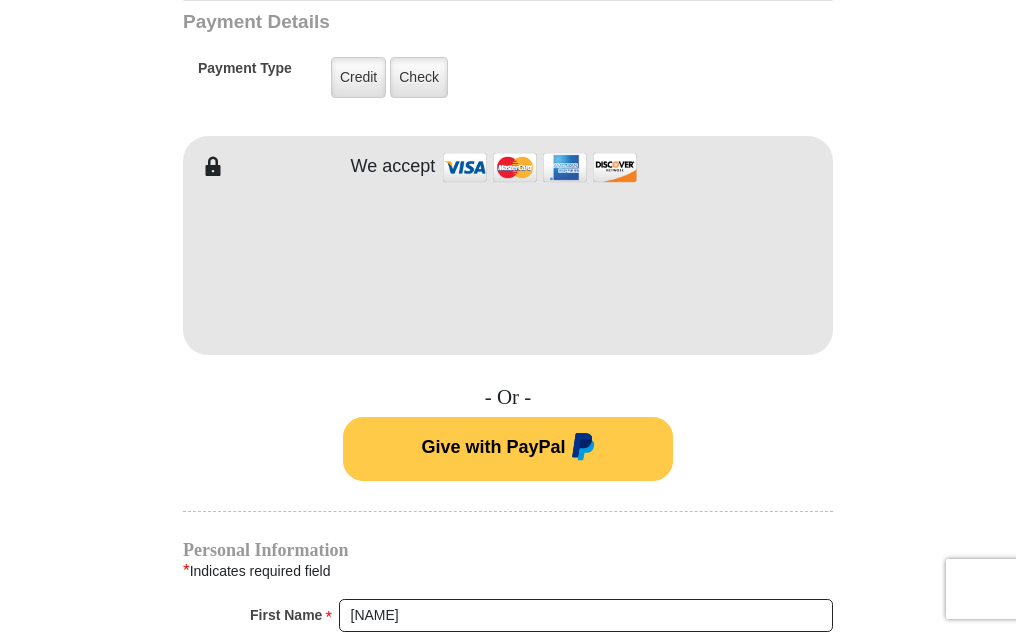 type on "2" 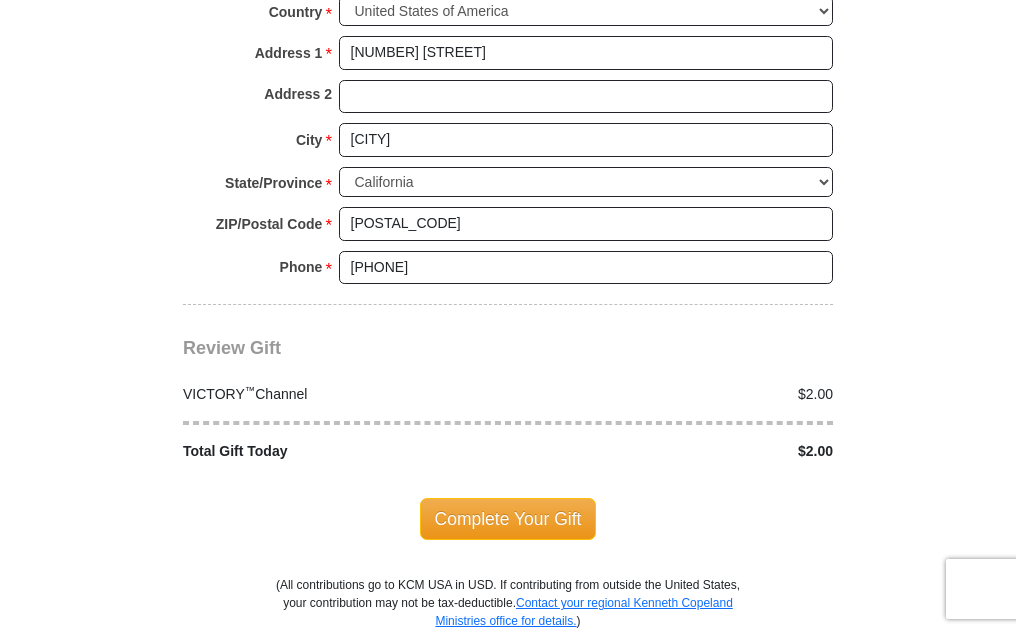 scroll, scrollTop: 2000, scrollLeft: 0, axis: vertical 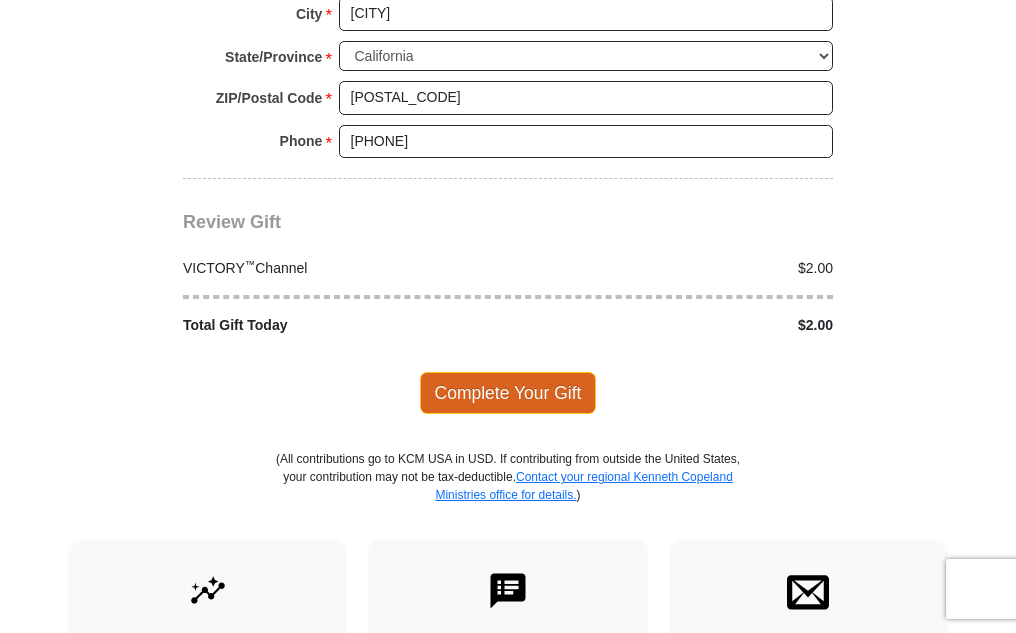 click on "Complete Your Gift" at bounding box center [508, 393] 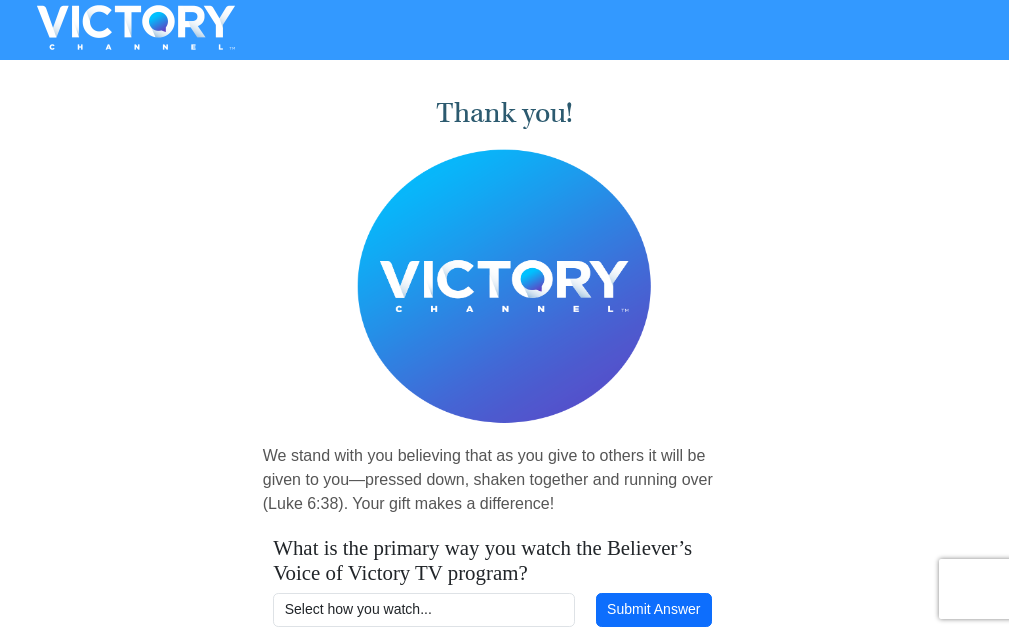 scroll, scrollTop: 0, scrollLeft: 0, axis: both 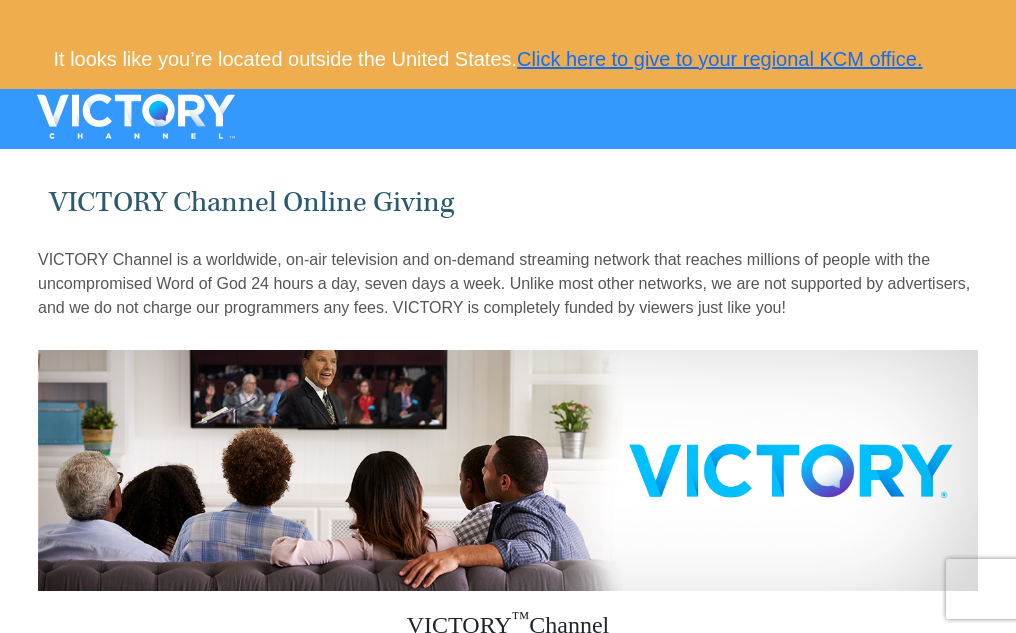 select on "CA" 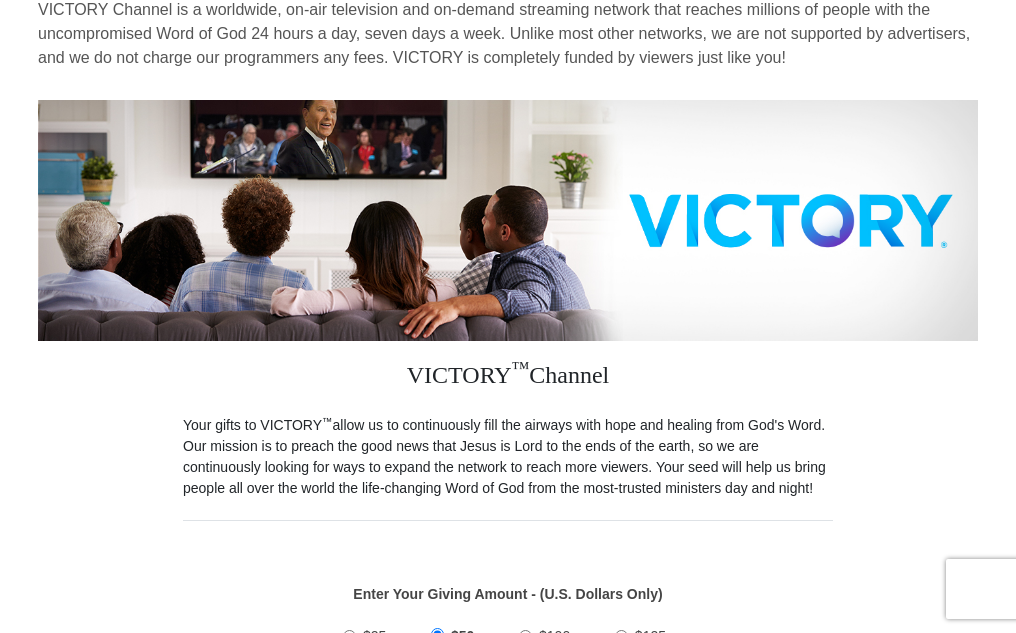 scroll, scrollTop: 500, scrollLeft: 0, axis: vertical 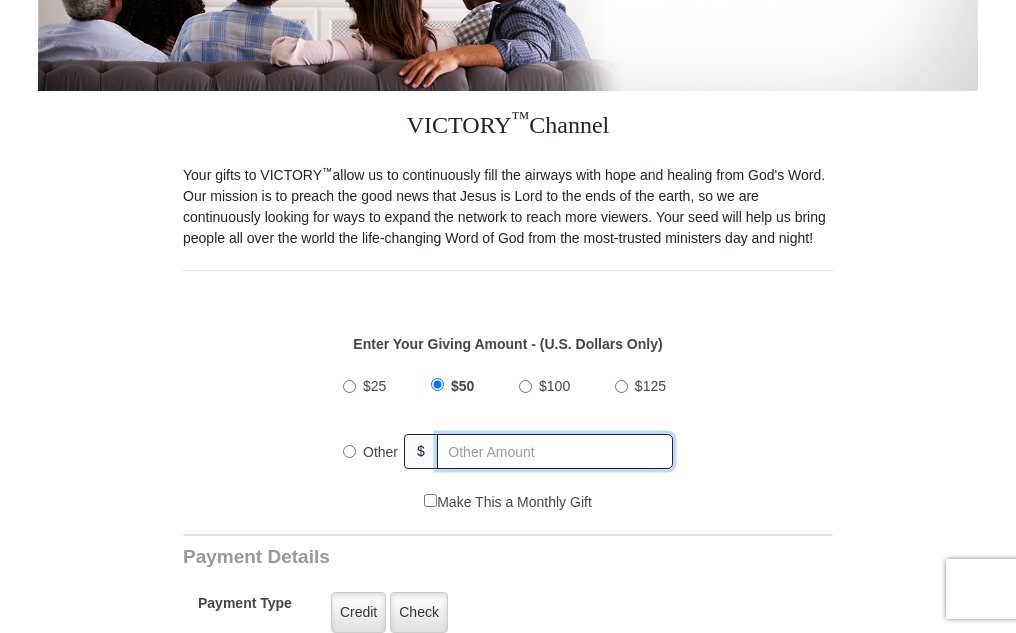 radio on "true" 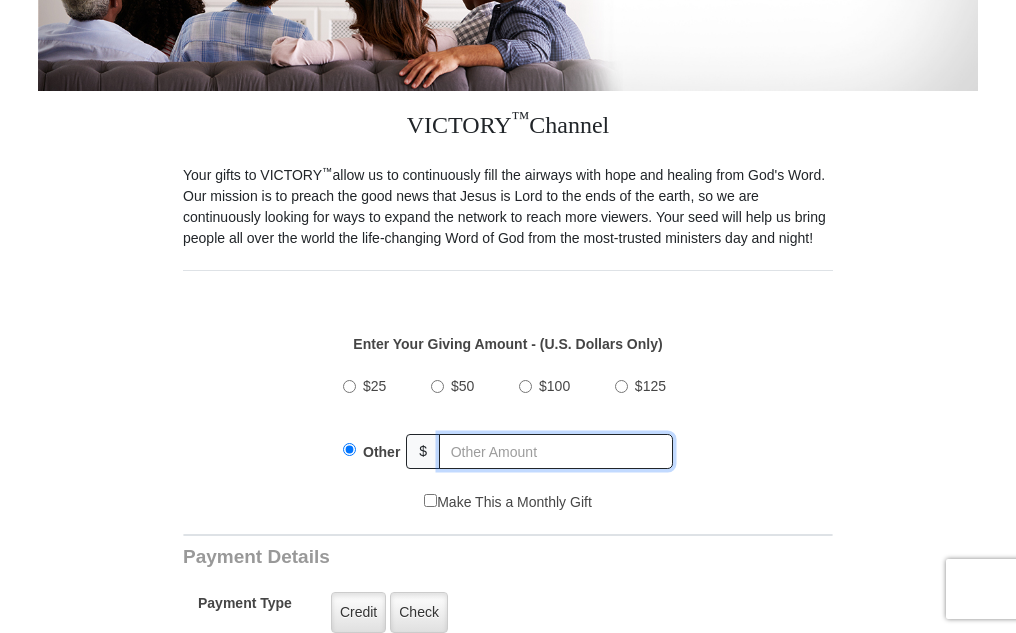 click at bounding box center (556, 451) 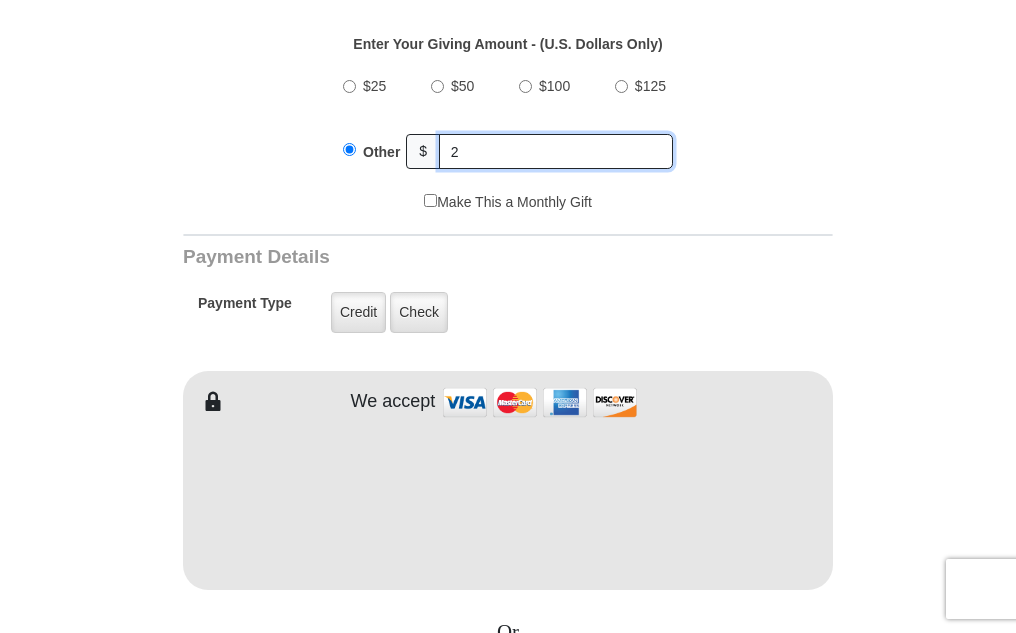 scroll, scrollTop: 900, scrollLeft: 0, axis: vertical 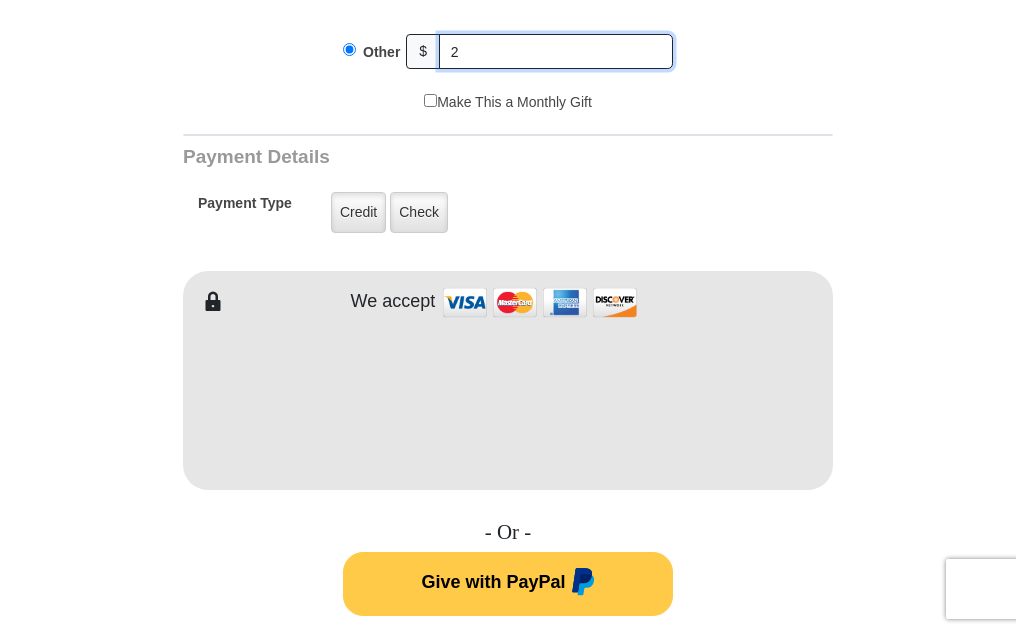 type on "2" 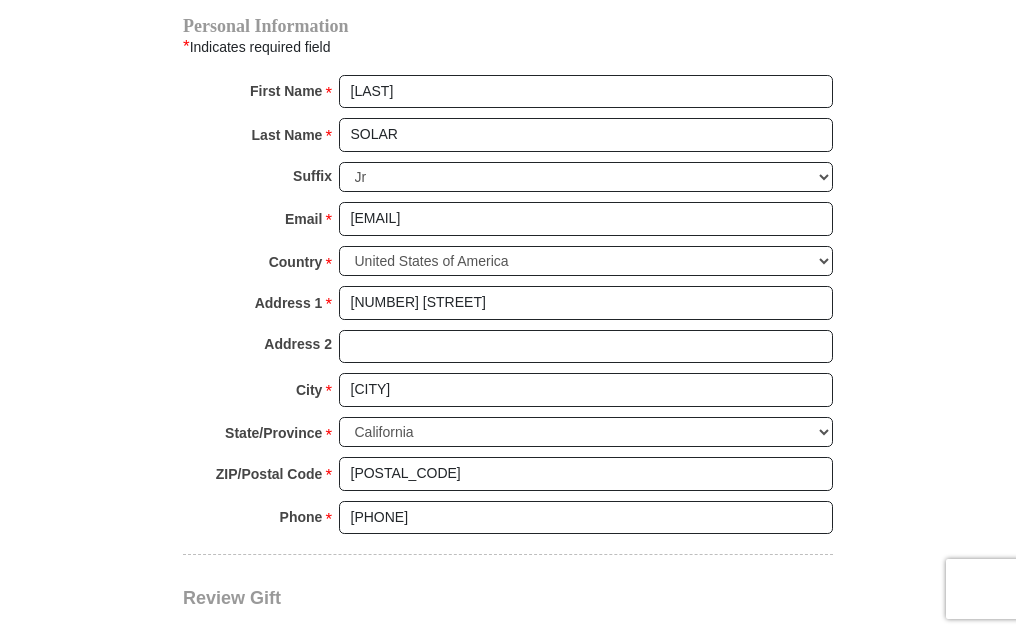 scroll, scrollTop: 1700, scrollLeft: 0, axis: vertical 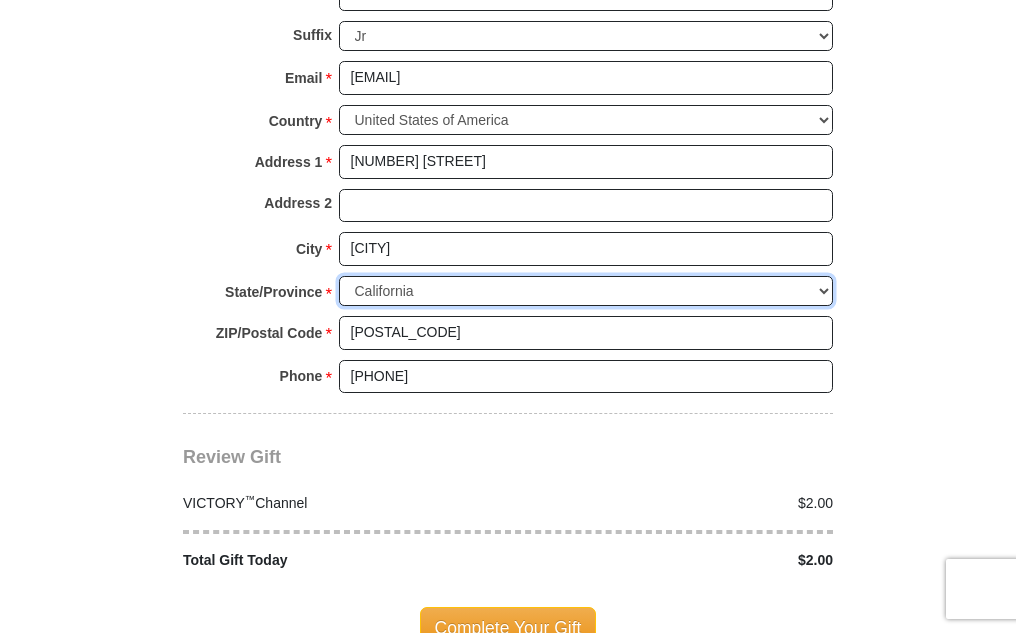 click on "Choose Alabama Alaska American Samoa Arizona Arkansas Armed Forces Americas Armed Forces Europe Armed Forces Pacific California Colorado Connecticut Delaware District of Columbia Federated States of Micronesia Florida Georgia Guam Hawaii Idaho Illinois Indiana Iowa Kansas Kentucky Louisiana Maine Marshall Islands Maryland Massachusetts Michigan Minnesota Mississippi Missouri Montana Nebraska Nevada New Hampshire New Jersey New Mexico New York North Carolina North Dakota Northern Mariana Islands Ohio Oklahoma Oregon Palau Pennsylvania Puerto Rico Rhode Island South Carolina South Dakota Tennessee Texas Utah Vermont Virgin Islands Virginia Washington West Virginia Wisconsin Wyoming" at bounding box center [586, 291] 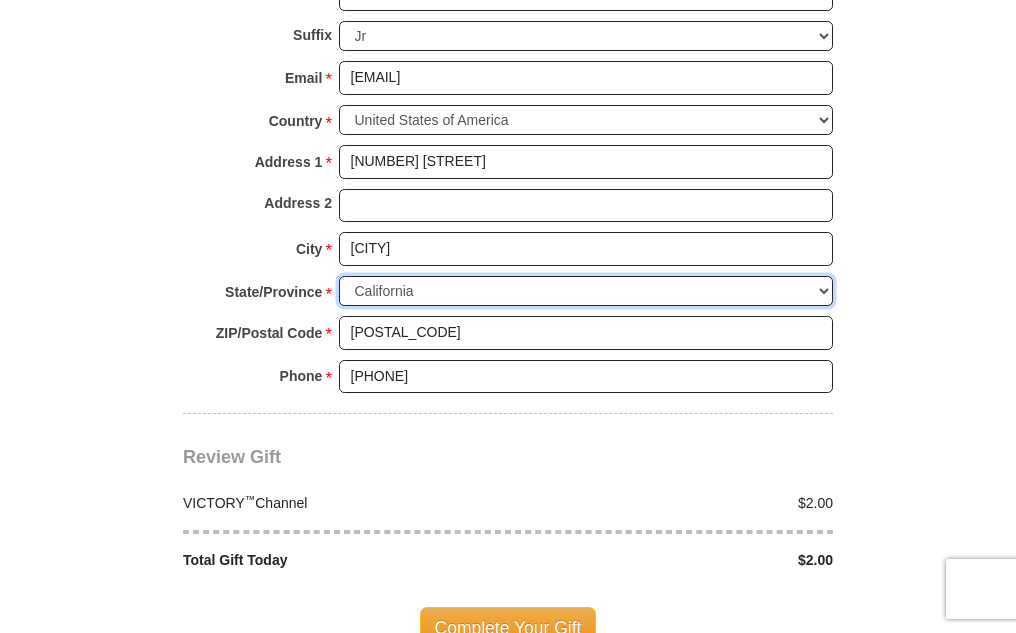 click on "Choose Alabama Alaska American Samoa Arizona Arkansas Armed Forces Americas Armed Forces Europe Armed Forces Pacific California Colorado Connecticut Delaware District of Columbia Federated States of Micronesia Florida Georgia Guam Hawaii Idaho Illinois Indiana Iowa Kansas Kentucky Louisiana Maine Marshall Islands Maryland Massachusetts Michigan Minnesota Mississippi Missouri Montana Nebraska Nevada New Hampshire New Jersey New Mexico New York North Carolina North Dakota Northern Mariana Islands Ohio Oklahoma Oregon Palau Pennsylvania Puerto Rico Rhode Island South Carolina South Dakota Tennessee Texas Utah Vermont Virgin Islands Virginia Washington West Virginia Wisconsin Wyoming" at bounding box center [586, 291] 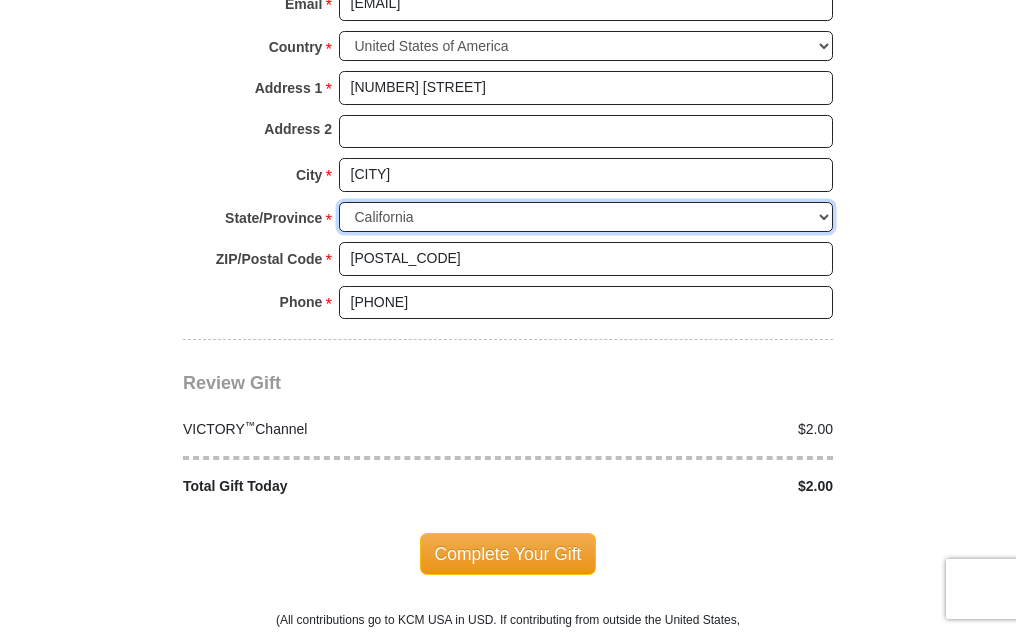 scroll, scrollTop: 1900, scrollLeft: 0, axis: vertical 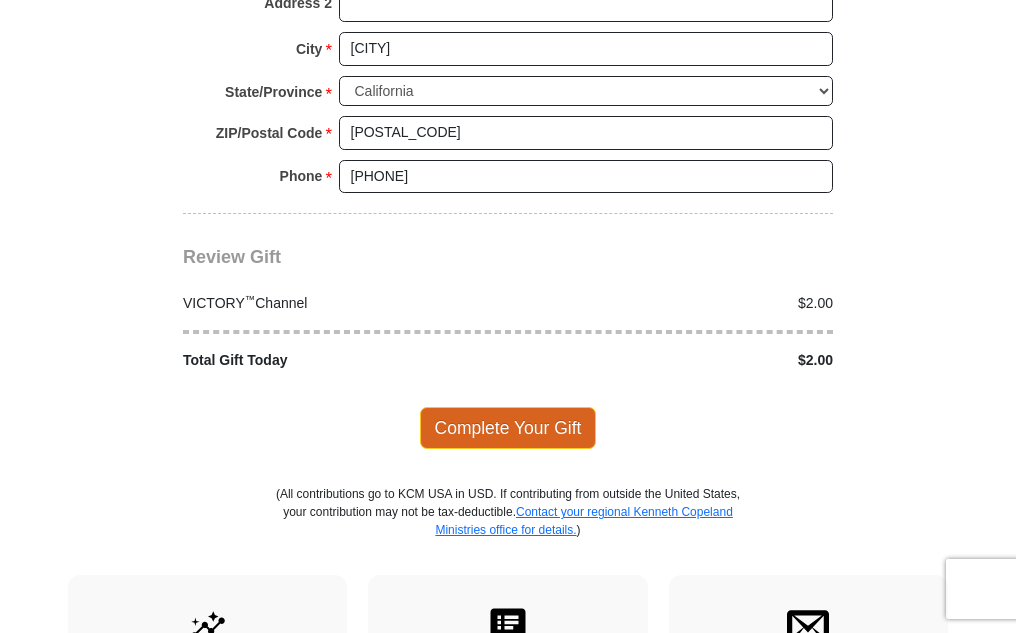 click on "Complete Your Gift" at bounding box center (508, 428) 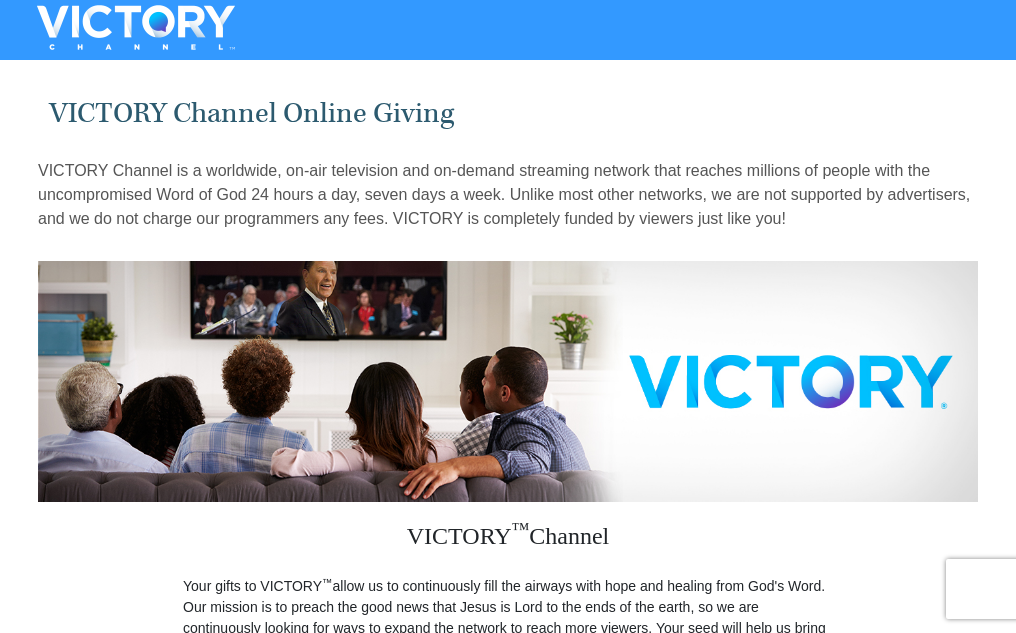 scroll, scrollTop: 0, scrollLeft: 0, axis: both 